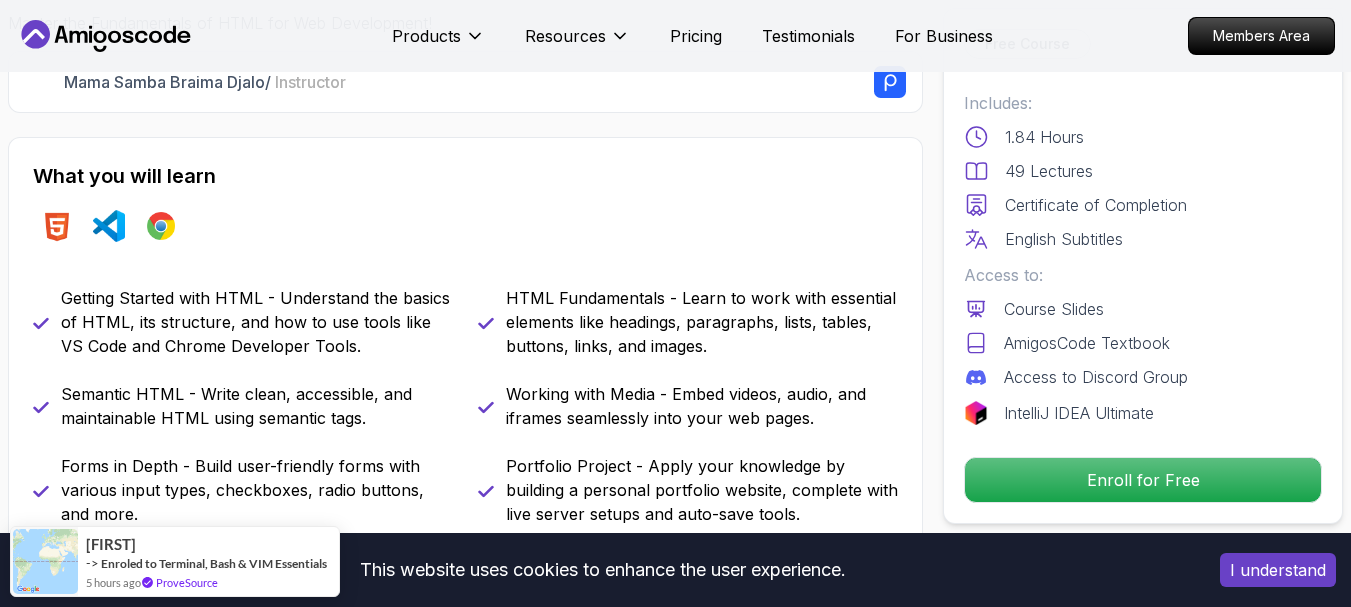 scroll, scrollTop: 0, scrollLeft: 0, axis: both 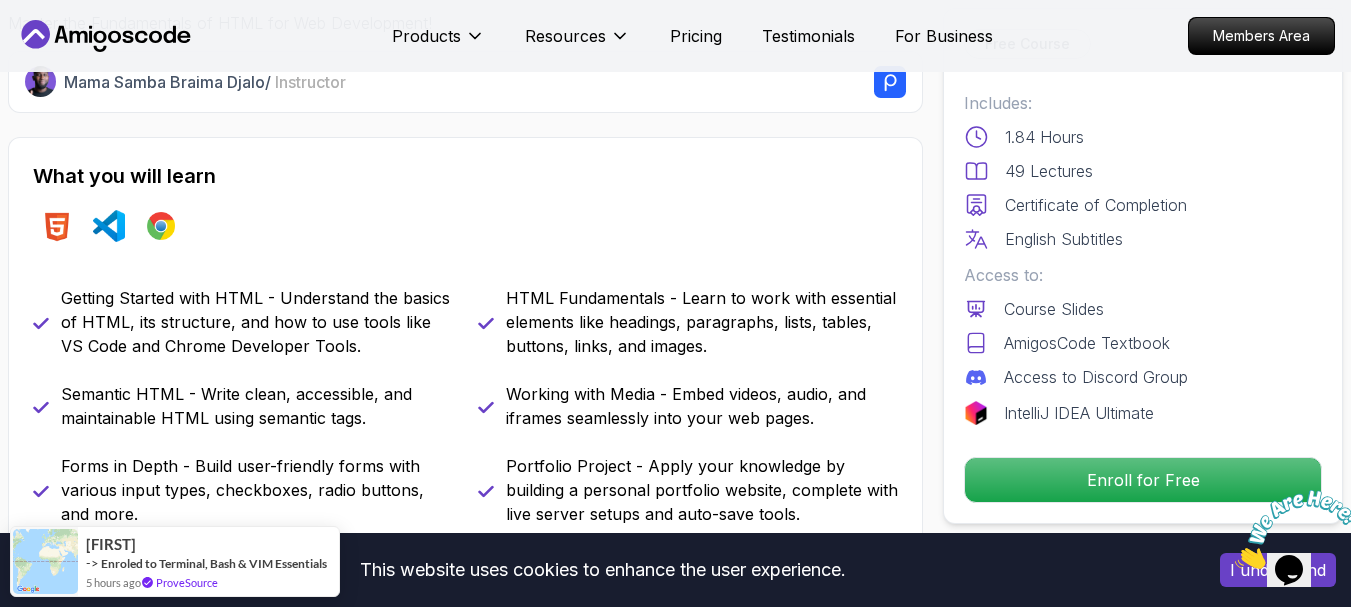 drag, startPoint x: 0, startPoint y: 0, endPoint x: 357, endPoint y: 188, distance: 403.47614 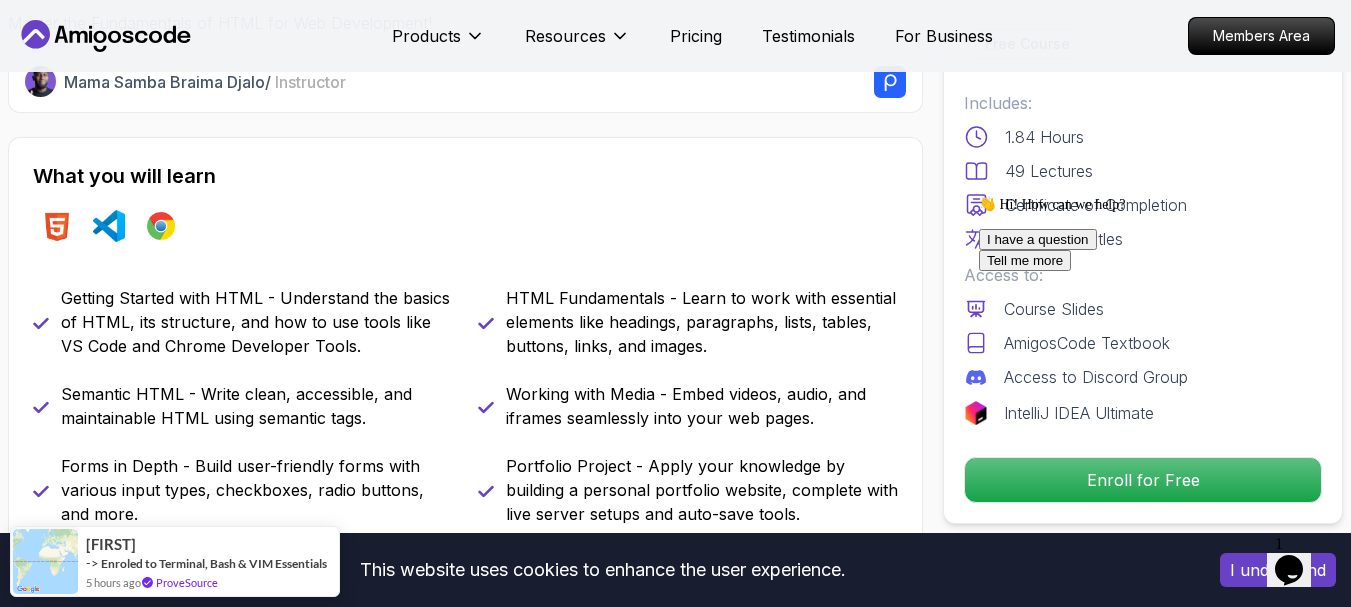 scroll, scrollTop: 800, scrollLeft: 0, axis: vertical 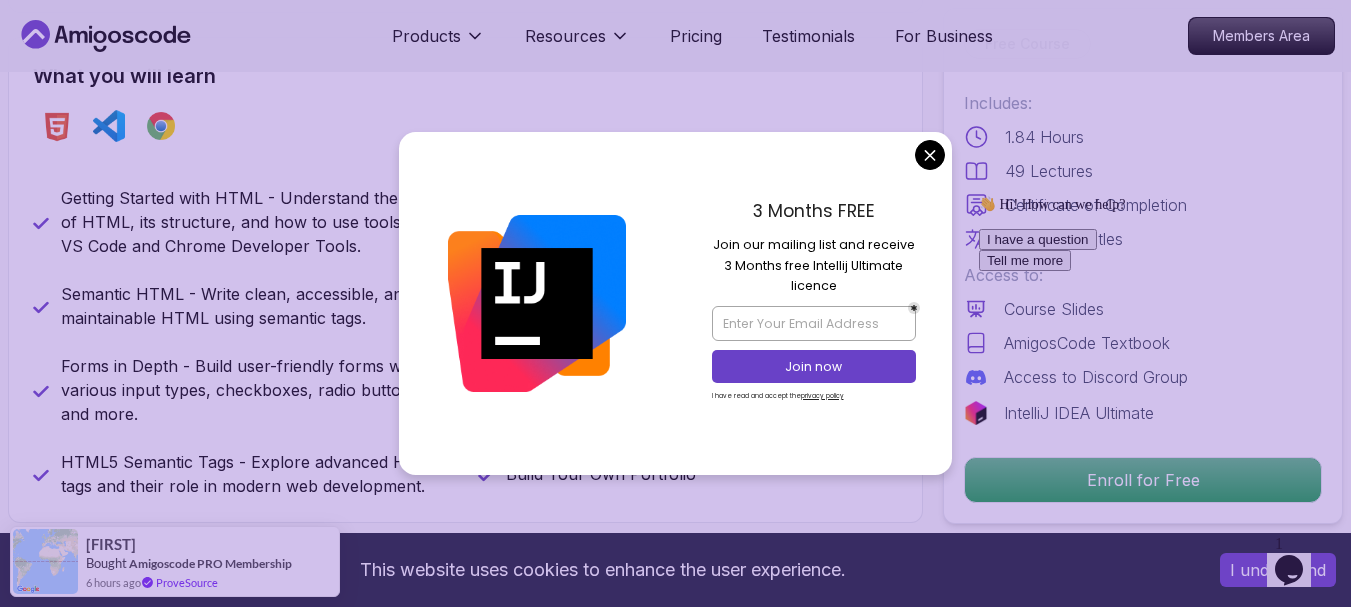click on "This website uses cookies to enhance the user experience. I understand Products Resources Pricing Testimonials For Business Members Area Products Resources Pricing Testimonials For Business Members Area HTML Essentials Master the Fundamentals of HTML for Web Development! [FIRST] [LAST]  /   Instructor Free Course Includes: 1.84 Hours 49 Lectures Certificate of Completion English Subtitles Access to: Course Slides AmigosCode Textbook Access to Discord Group IntelliJ IDEA Ultimate Enroll for Free Share this Course or Copy link Got a Team of 5 or More? With one subscription, give your entire team access to all courses and features. Check our Business Plan [FIRST] [LAST]  /   Instructor What you will learn html vscode chrome Getting Started with HTML - Understand the basics of HTML, its structure, and how to use tools like VS Code and Chrome Developer Tools. HTML Fundamentals - Learn to work with essential elements like headings, paragraphs, lists, tables, buttons, links, and images." at bounding box center [675, 3057] 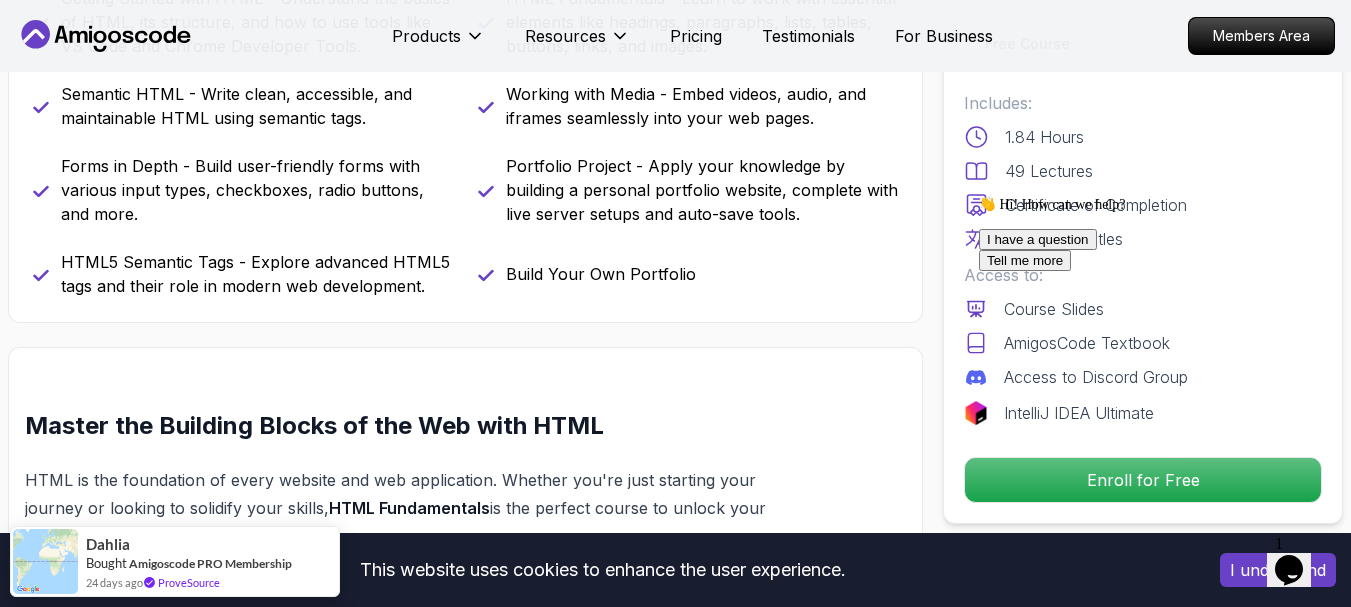scroll, scrollTop: 1300, scrollLeft: 0, axis: vertical 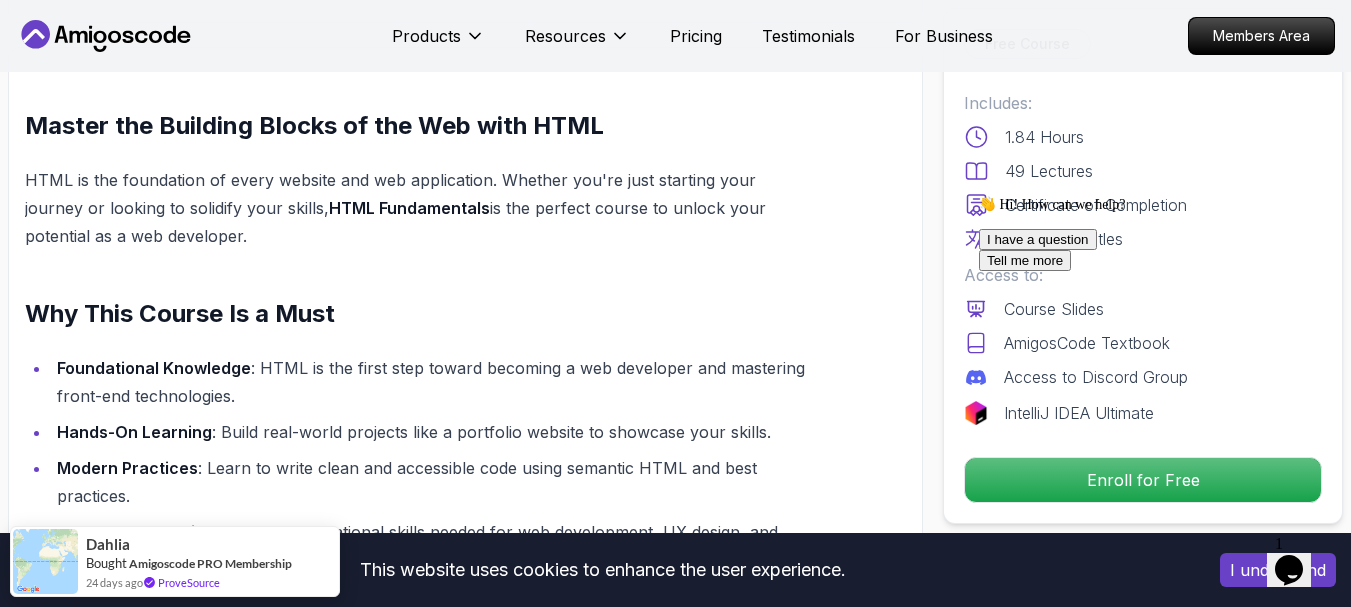 drag, startPoint x: 274, startPoint y: 430, endPoint x: 202, endPoint y: 289, distance: 158.31929 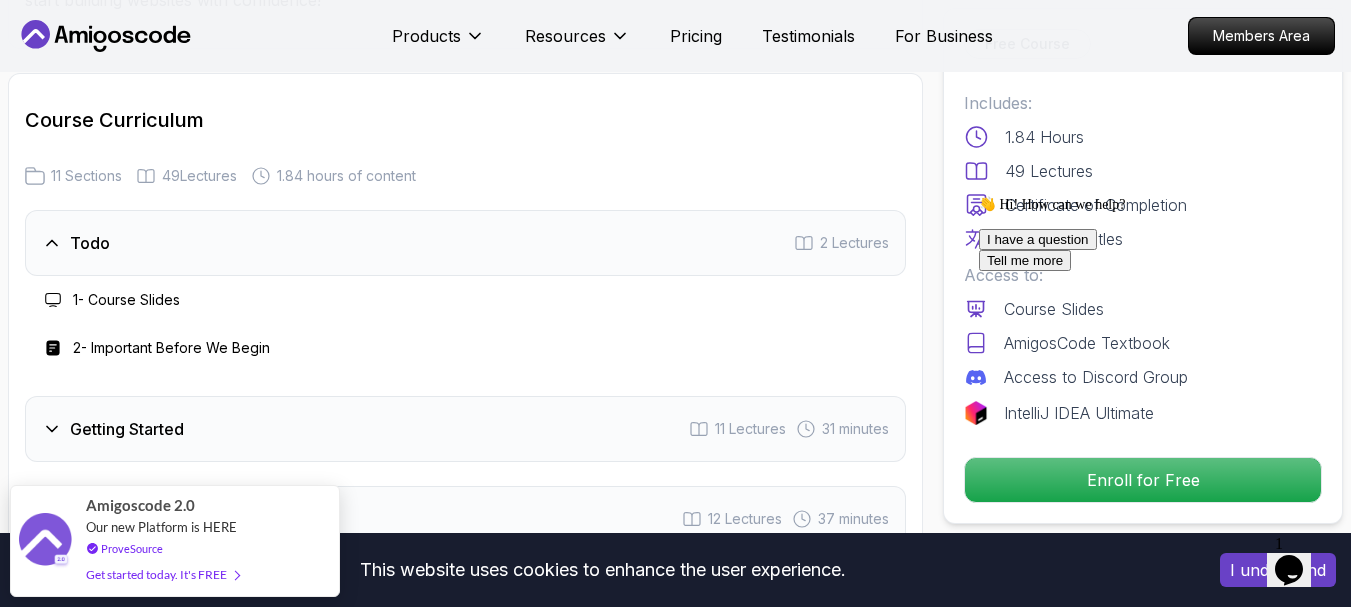 scroll, scrollTop: 2400, scrollLeft: 0, axis: vertical 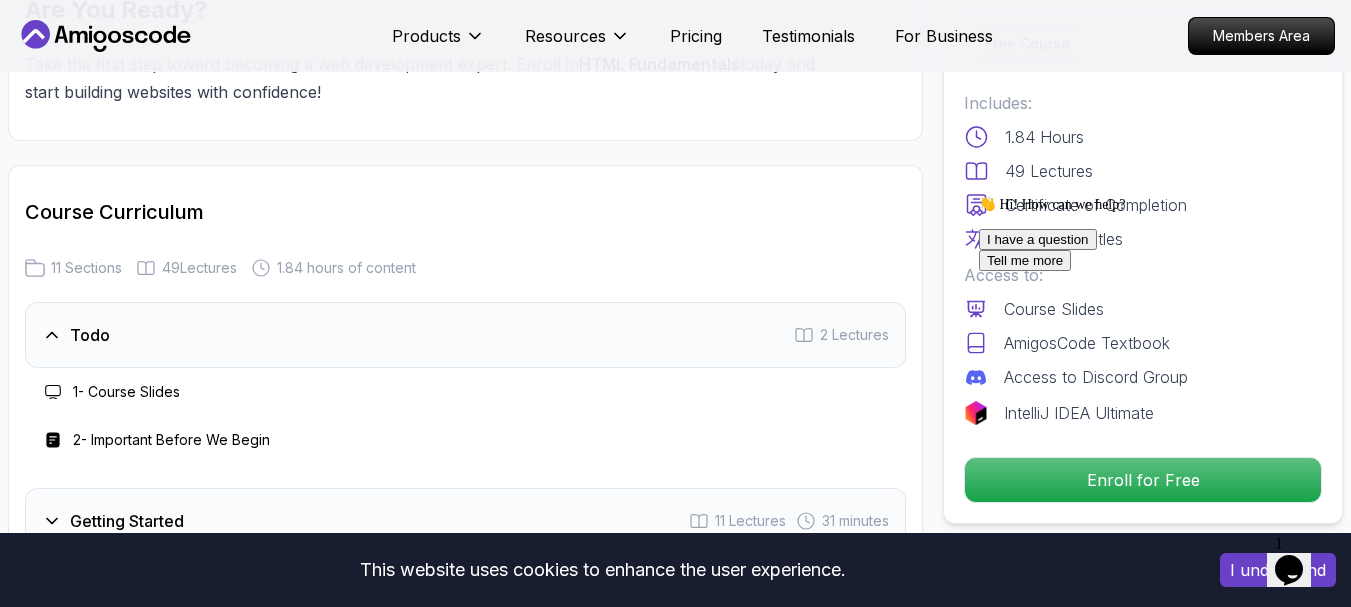click on "Todo" at bounding box center (90, 335) 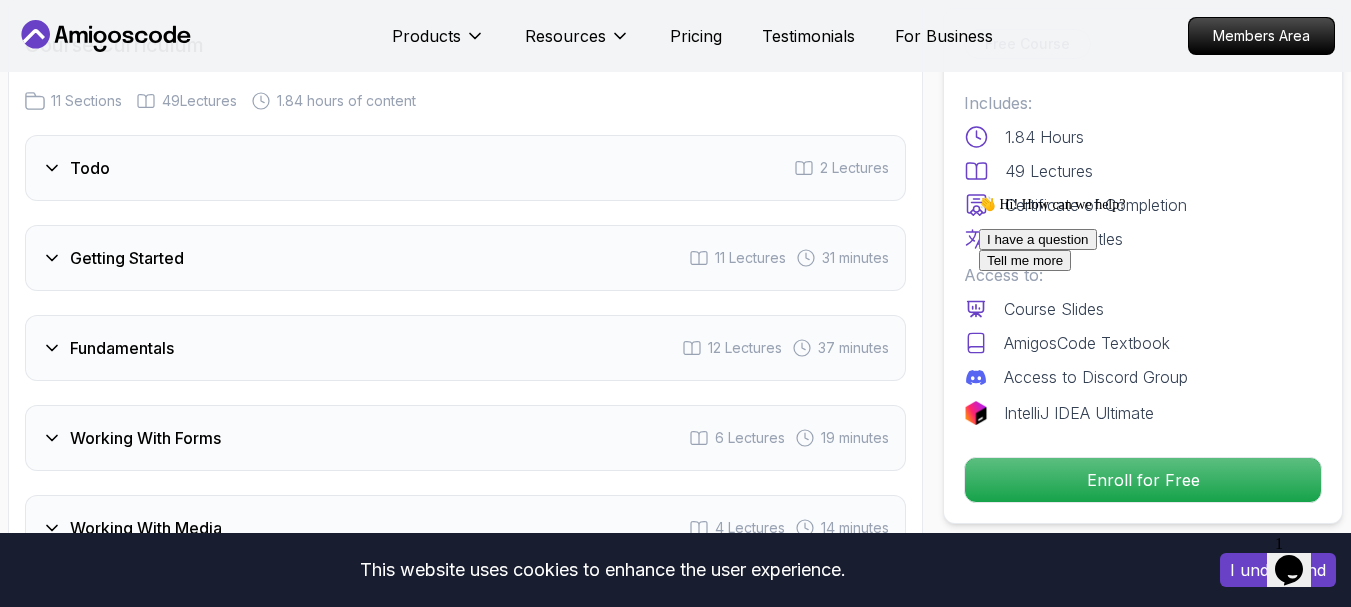 scroll, scrollTop: 2500, scrollLeft: 0, axis: vertical 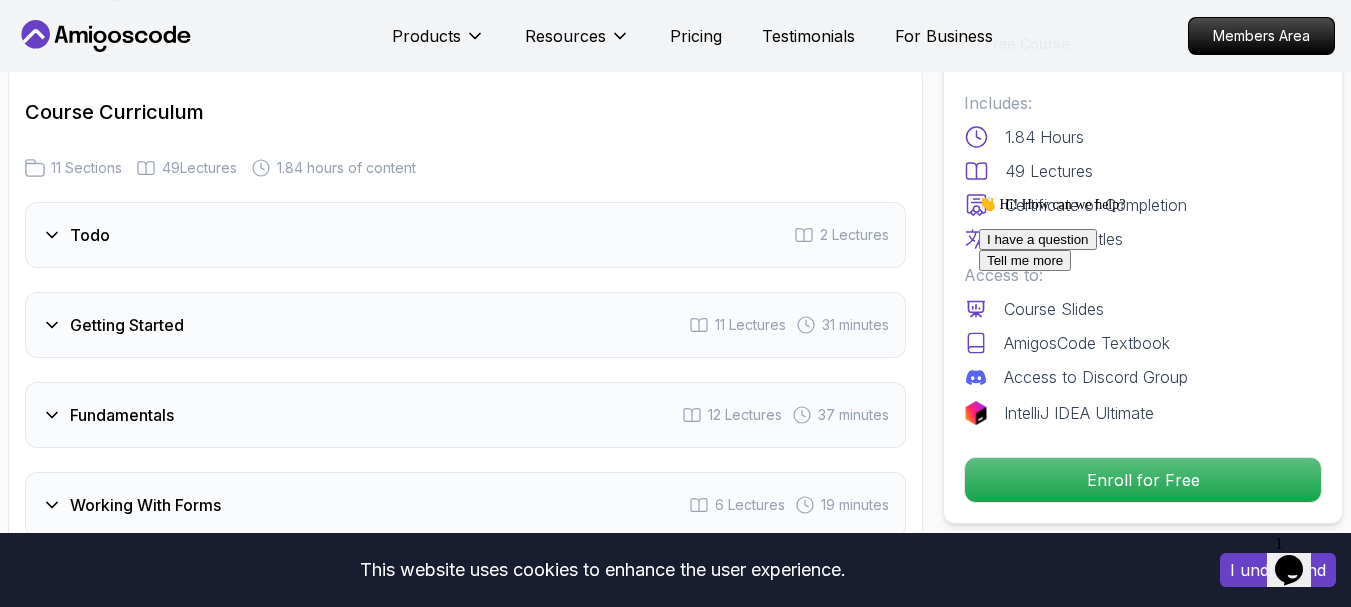 click on "Todo" at bounding box center [90, 235] 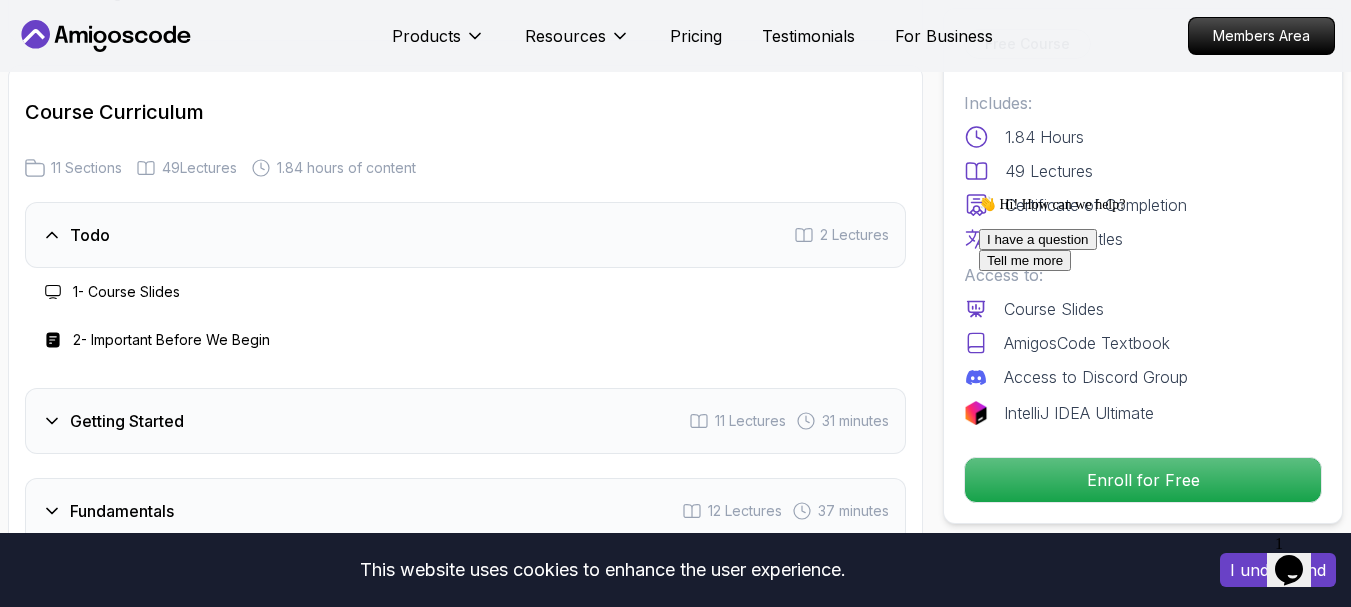 click on "1  -   Course Slides" at bounding box center [126, 292] 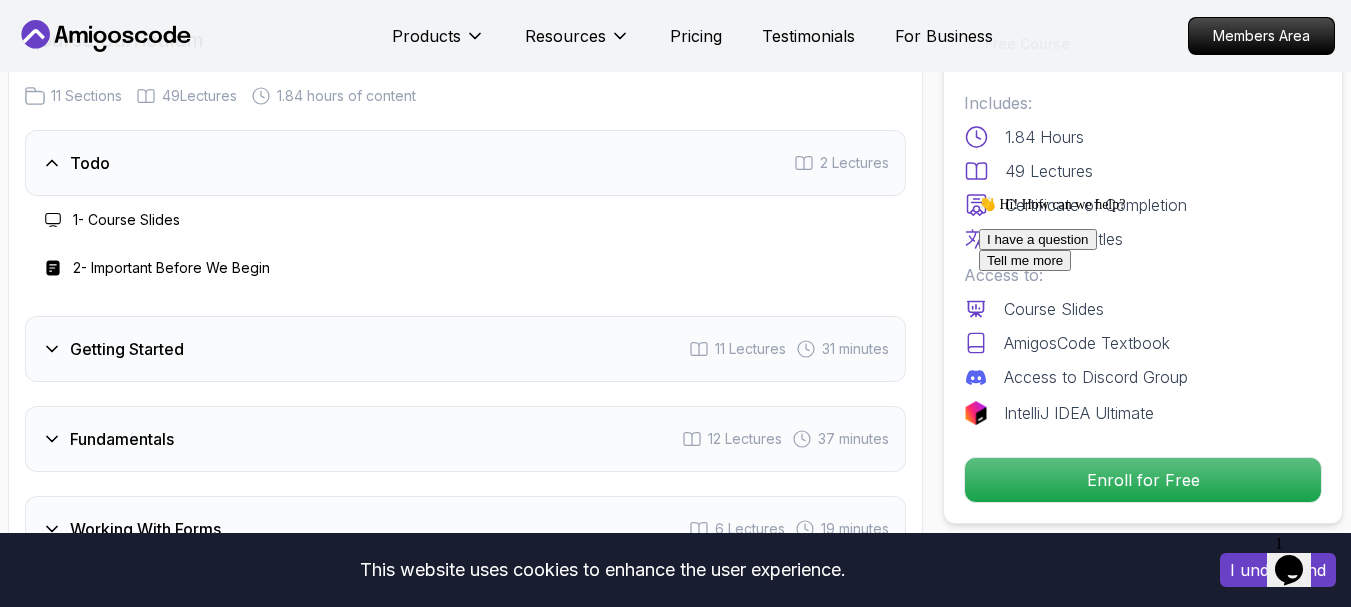 scroll, scrollTop: 2600, scrollLeft: 0, axis: vertical 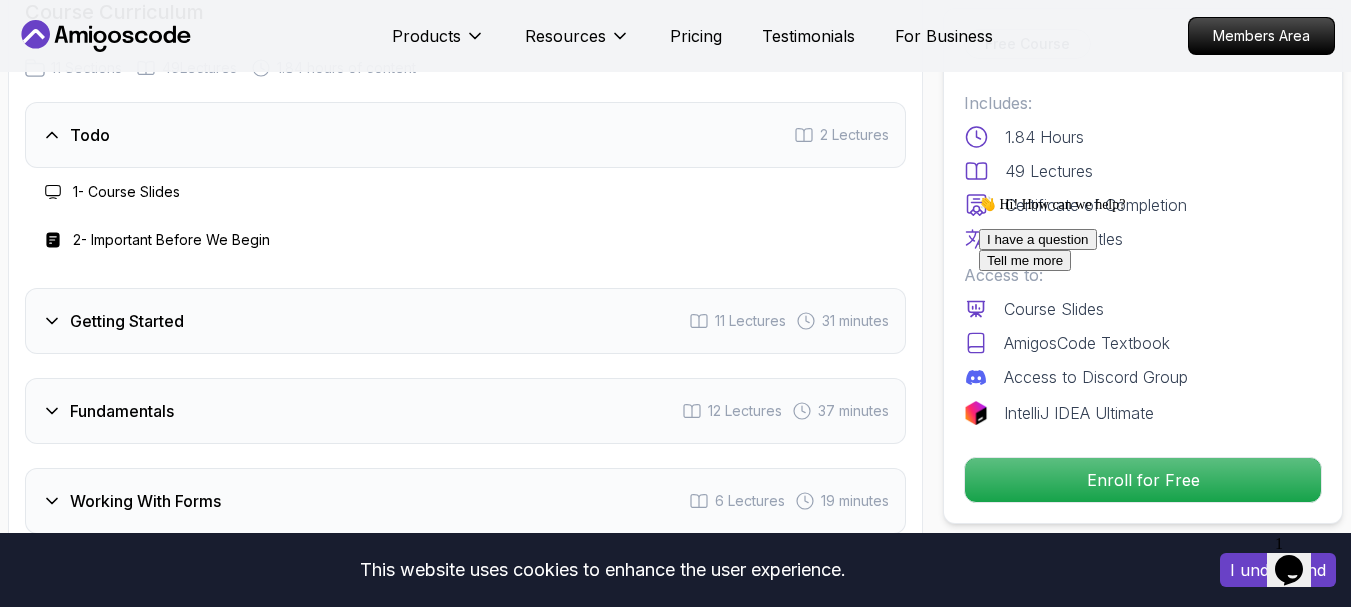 click on "Getting Started 11   Lectures     31 minutes" at bounding box center (465, 321) 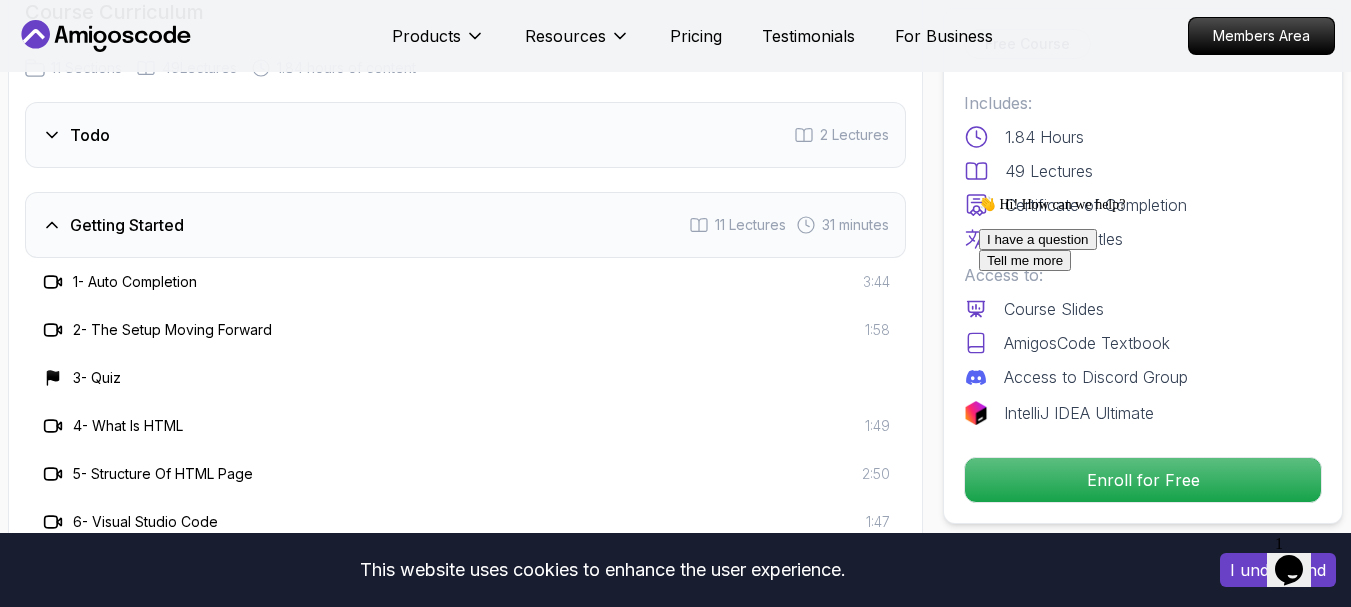 click on "1  -   Auto Completion" at bounding box center [135, 282] 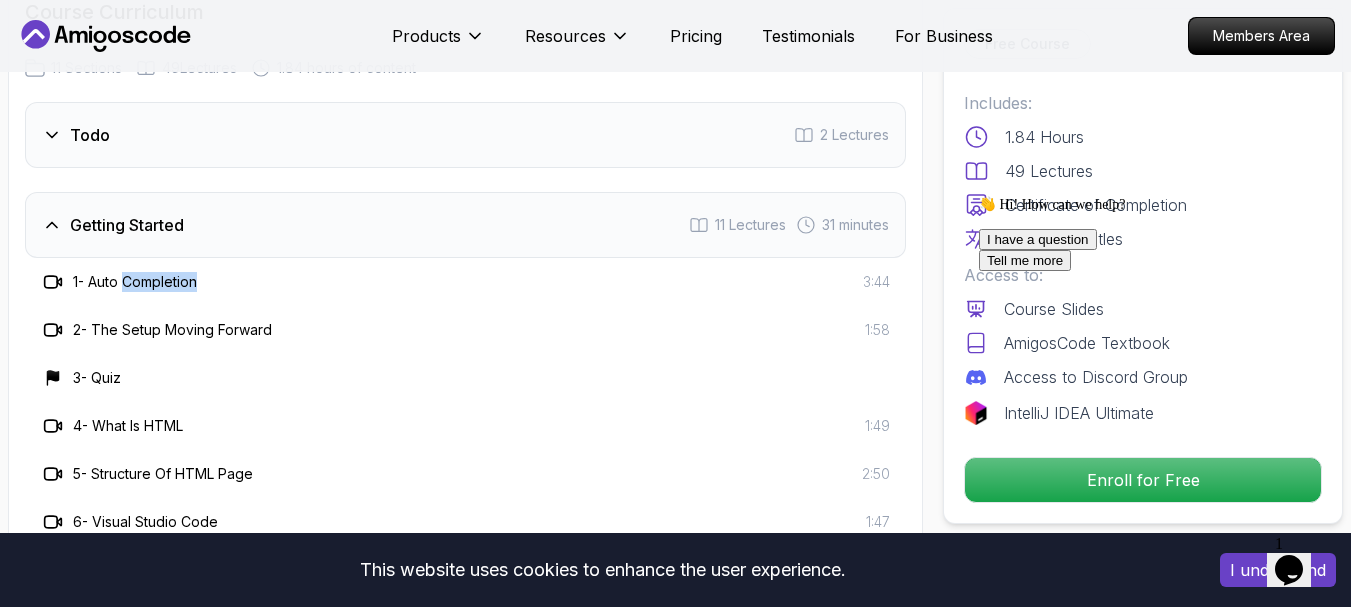click on "1  -   Auto Completion" at bounding box center [135, 282] 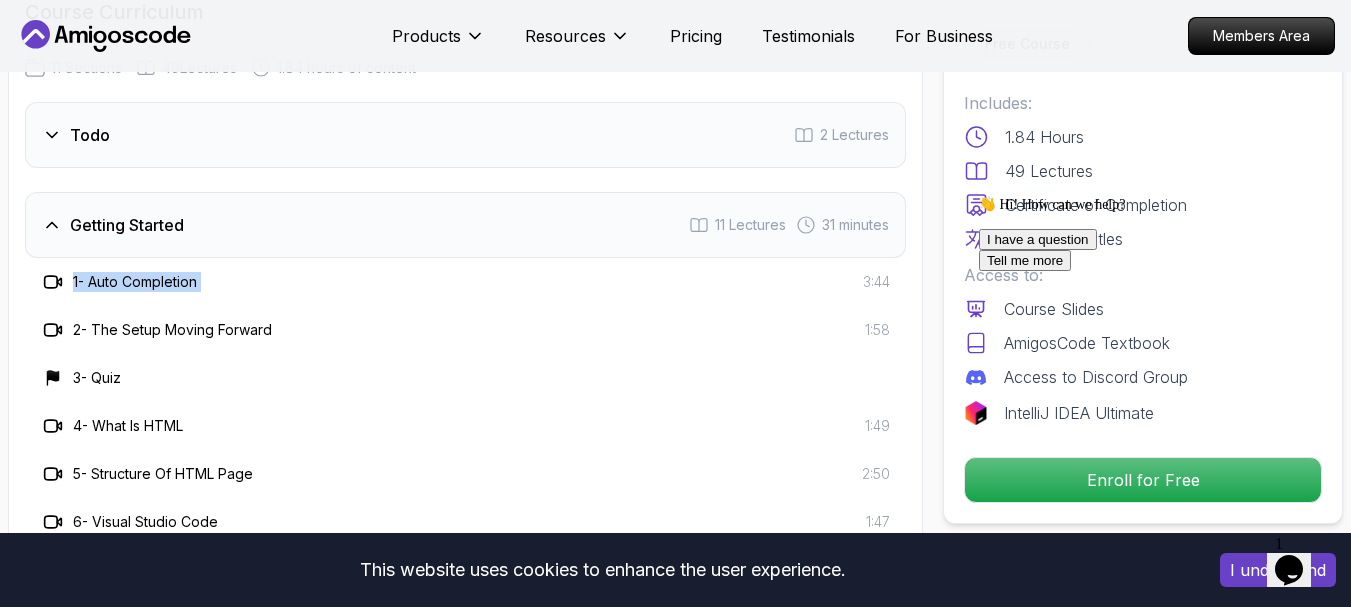 click on "1  -   Auto Completion" at bounding box center (135, 282) 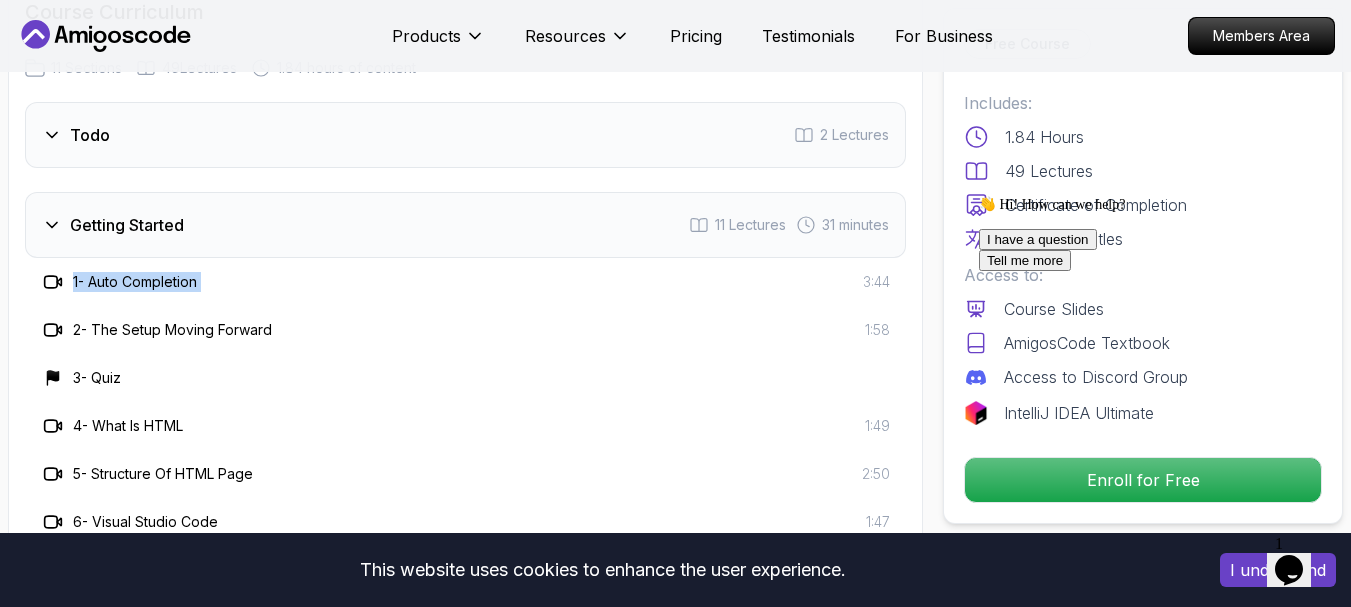 click on "31 minutes" at bounding box center [855, 225] 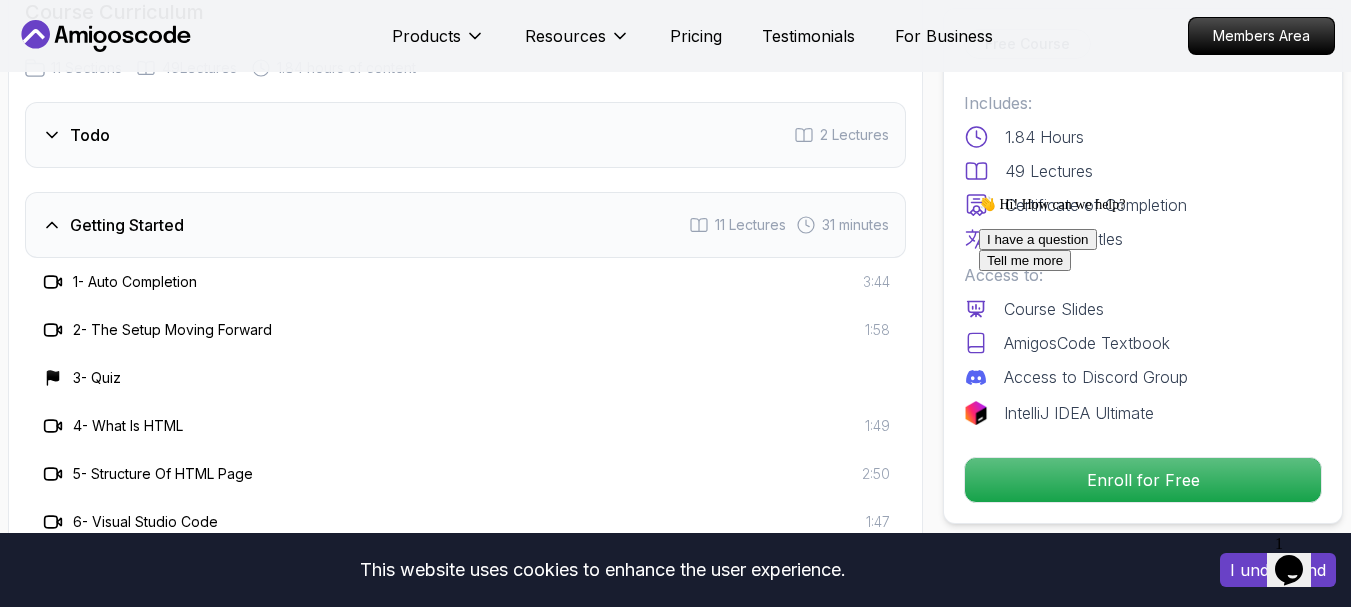 click on "1  -   Auto Completion" at bounding box center (135, 282) 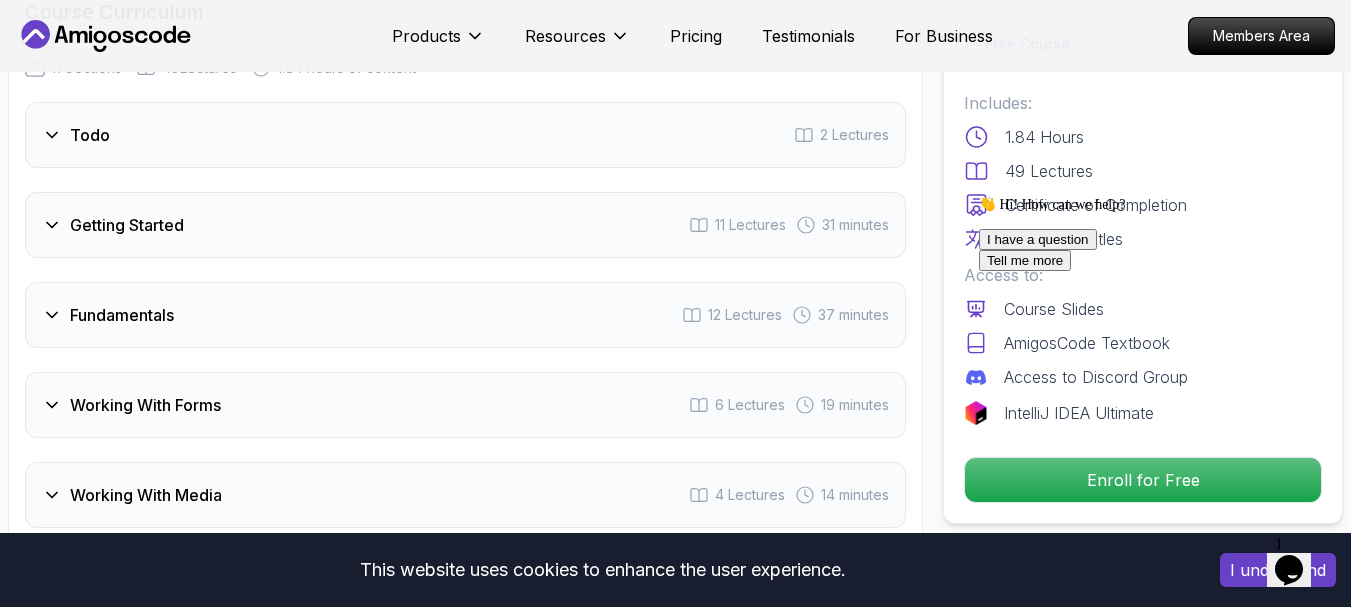 click on "11   Lectures" at bounding box center [750, 225] 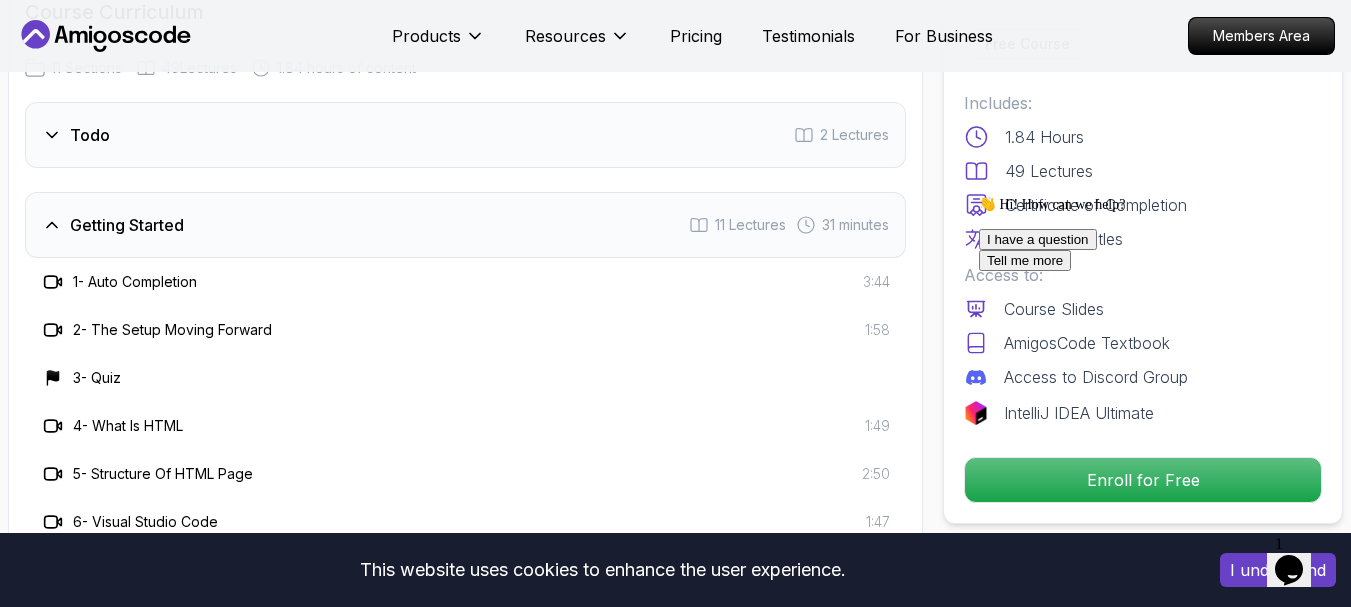 click on "31 minutes" at bounding box center (855, 225) 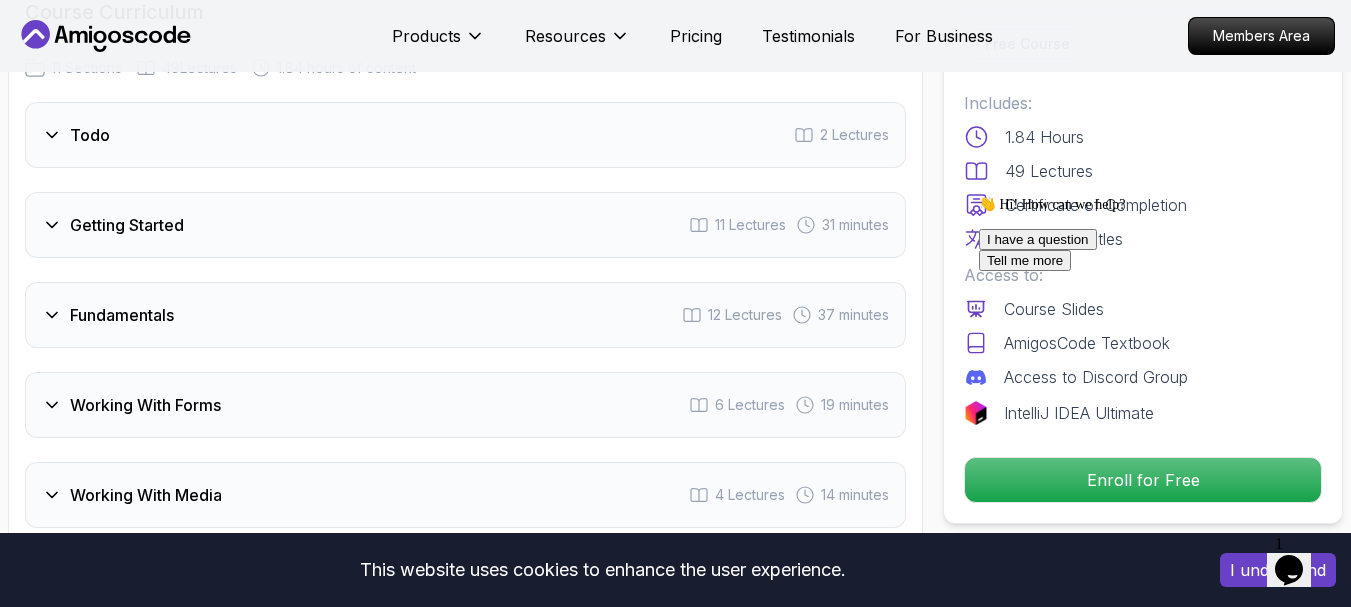 click on "31 minutes" at bounding box center [855, 225] 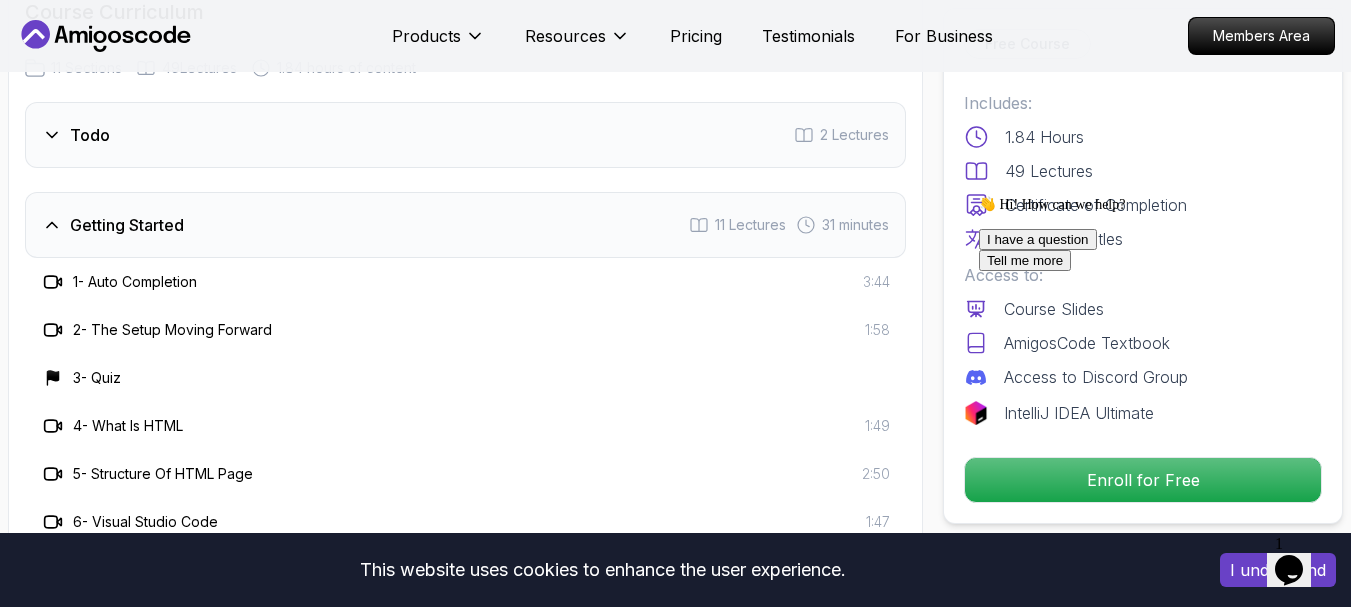click on "2  -   The Setup Moving Forward" at bounding box center [172, 330] 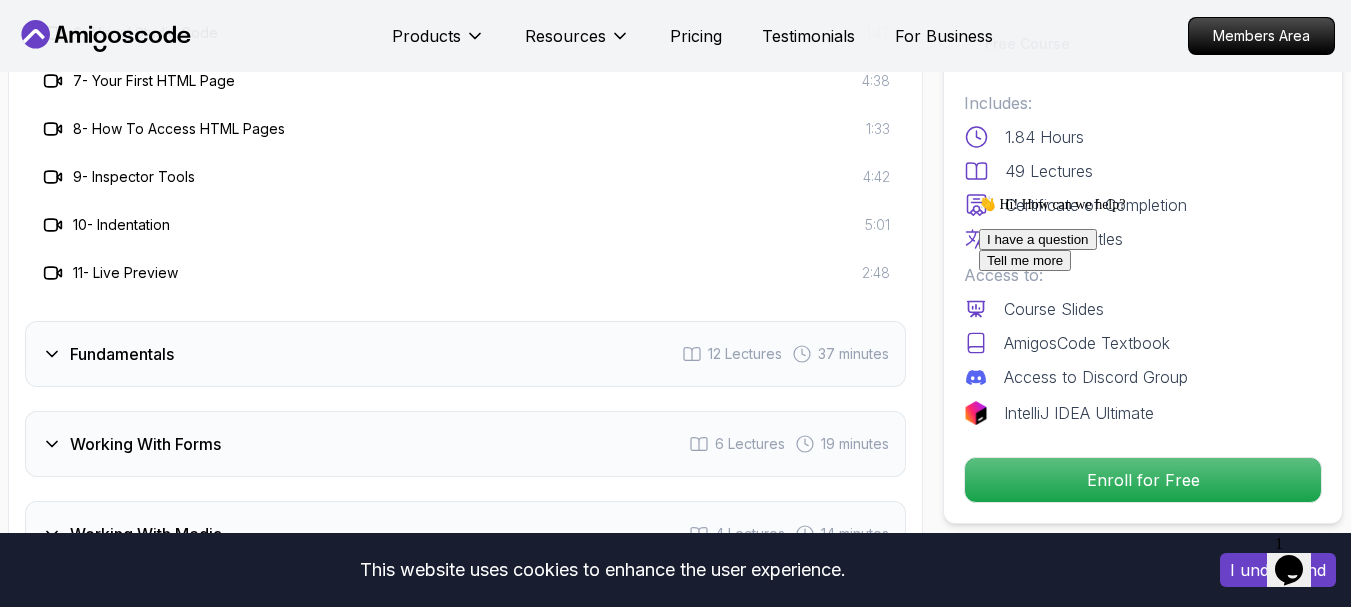 scroll, scrollTop: 2700, scrollLeft: 0, axis: vertical 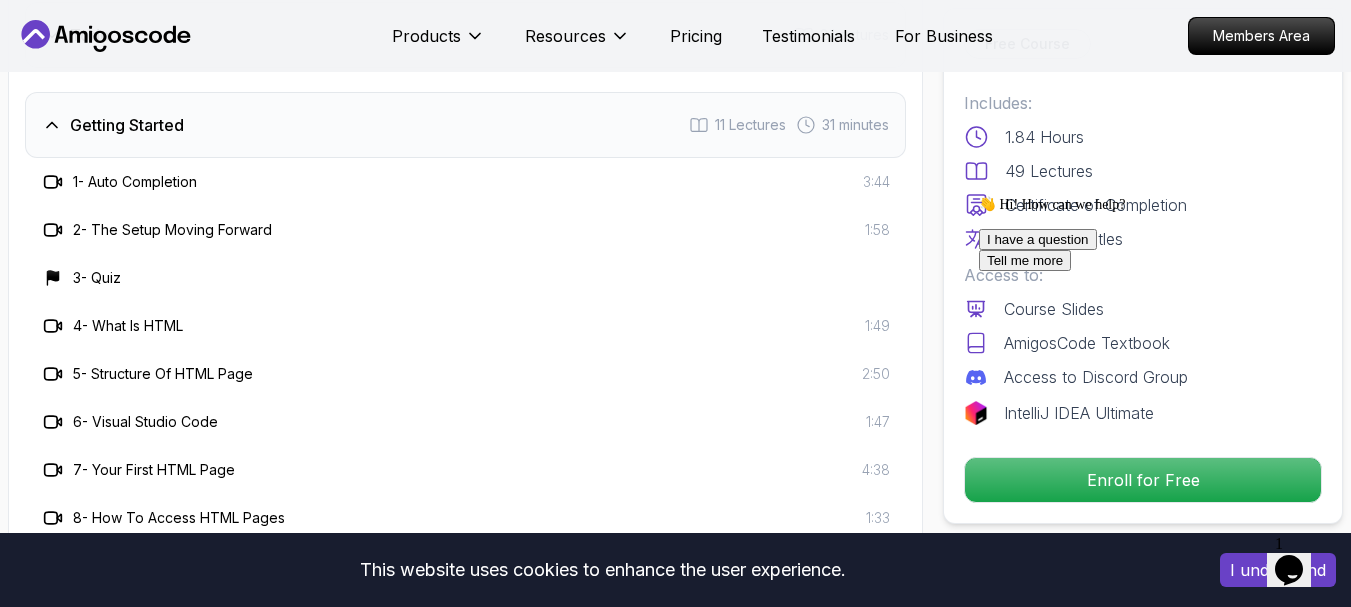 click on "1  -   Auto Completion" at bounding box center (135, 182) 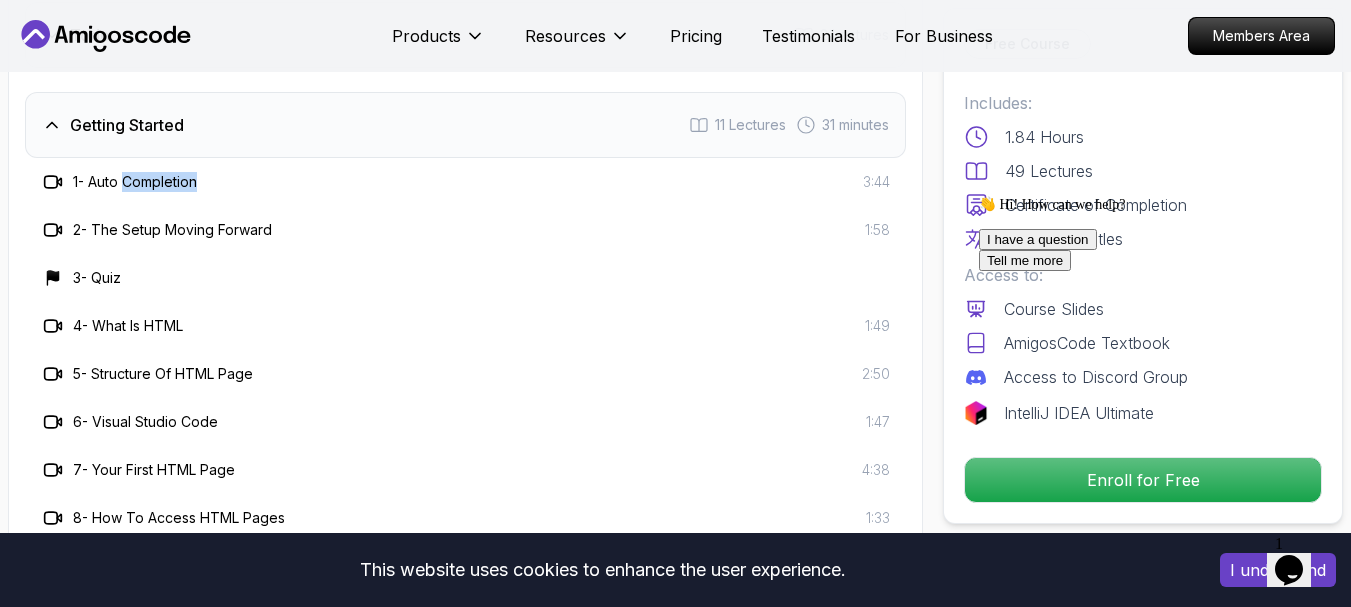 click on "1  -   Auto Completion" at bounding box center (135, 182) 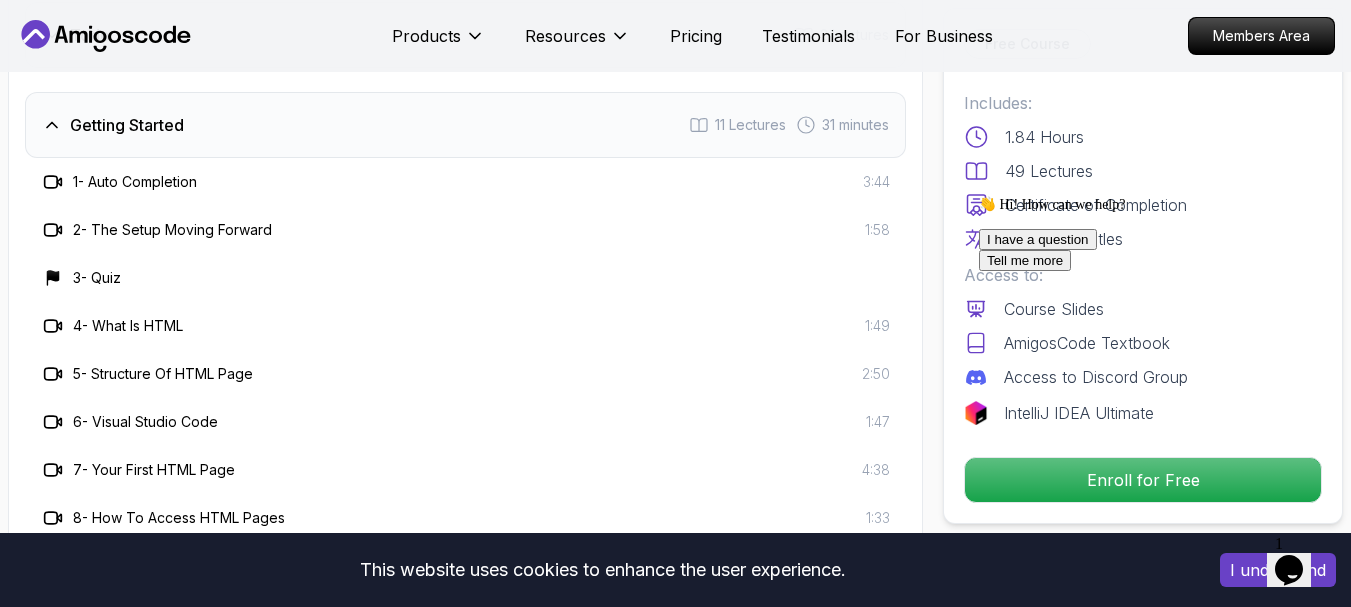 click 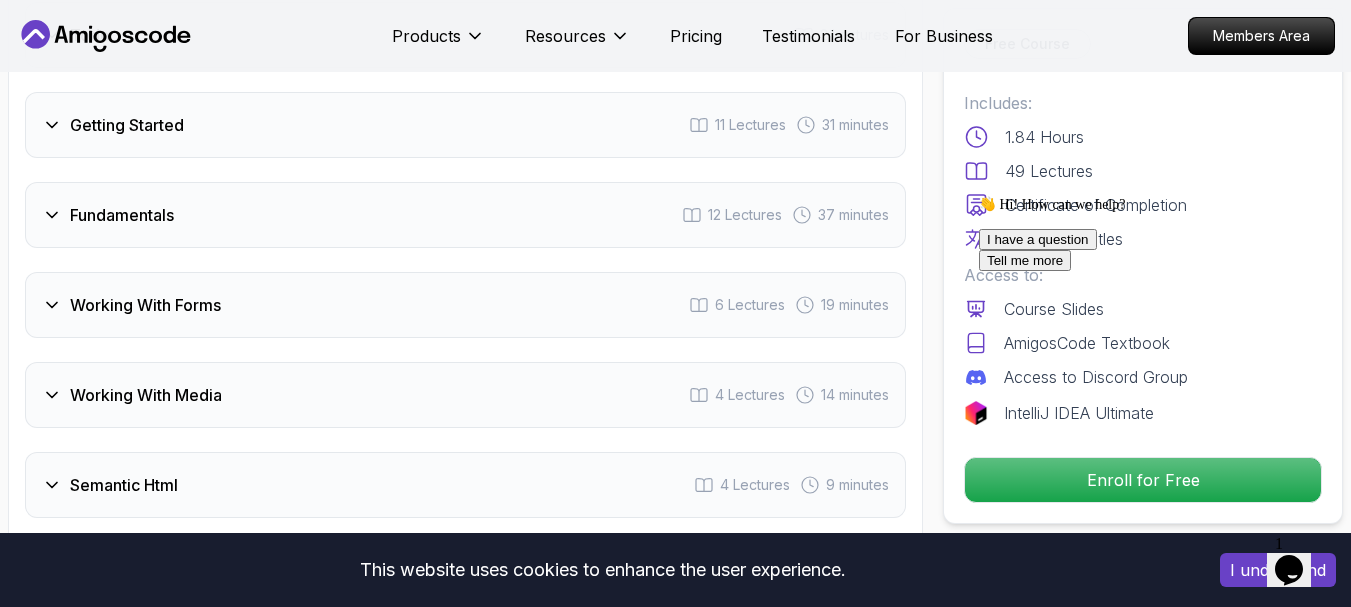 click on "31 minutes" at bounding box center [855, 125] 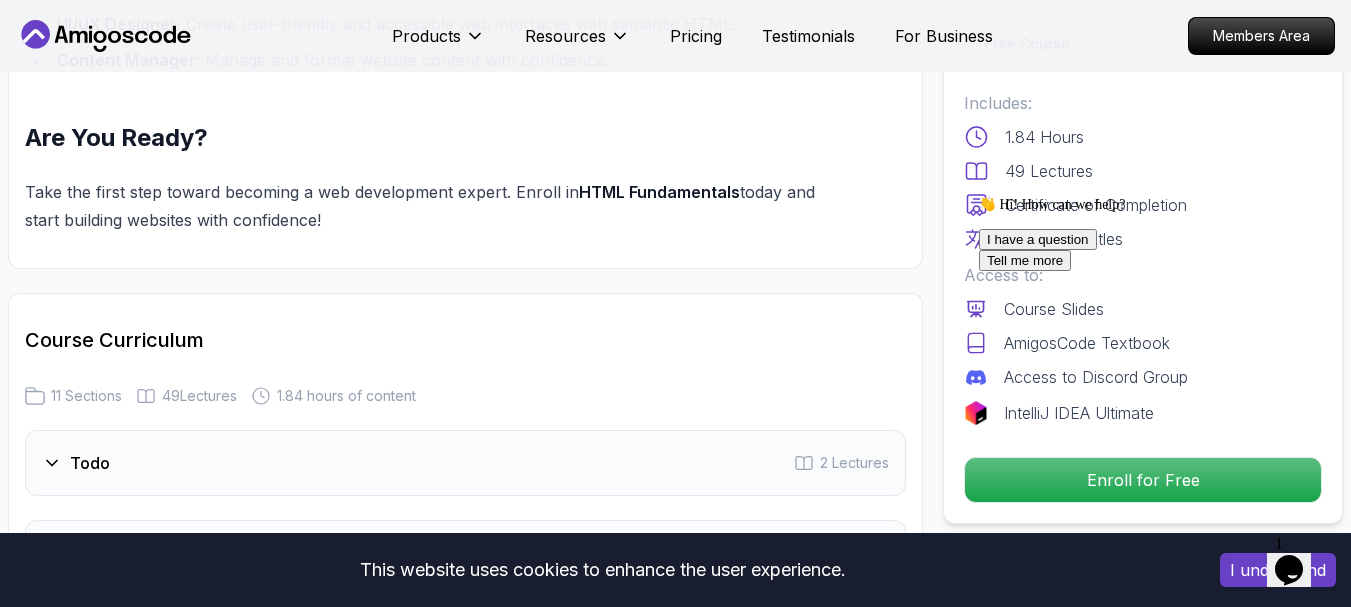 scroll, scrollTop: 2300, scrollLeft: 0, axis: vertical 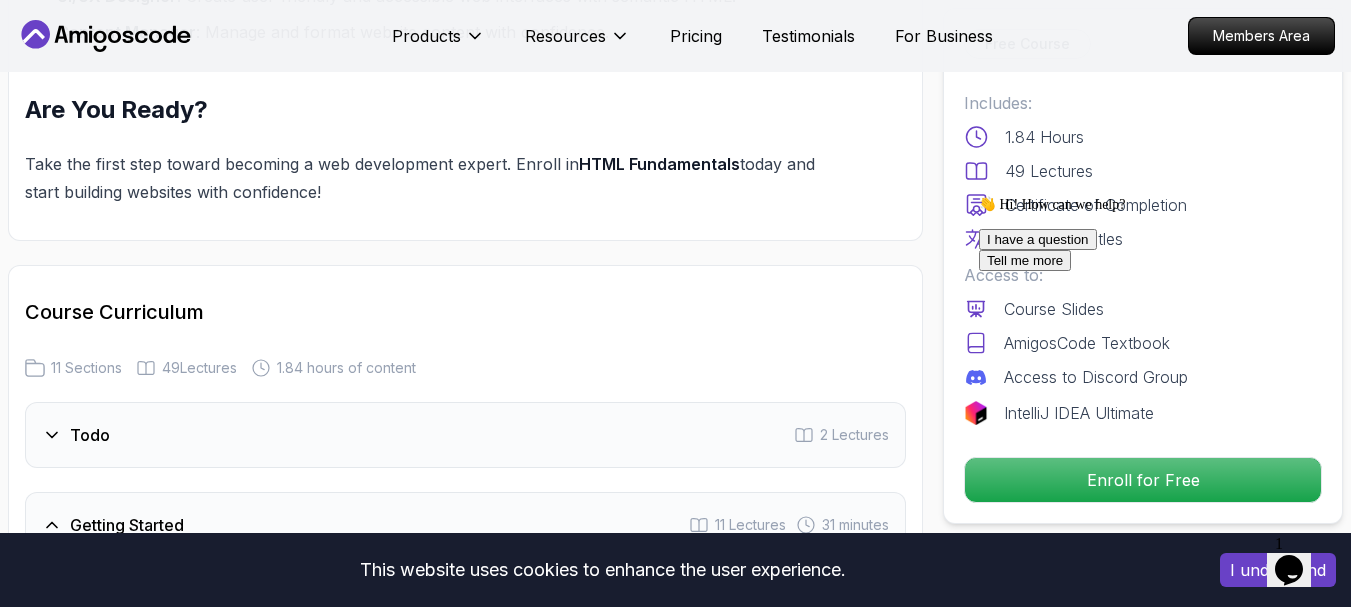click on "11   Sections" at bounding box center (86, 368) 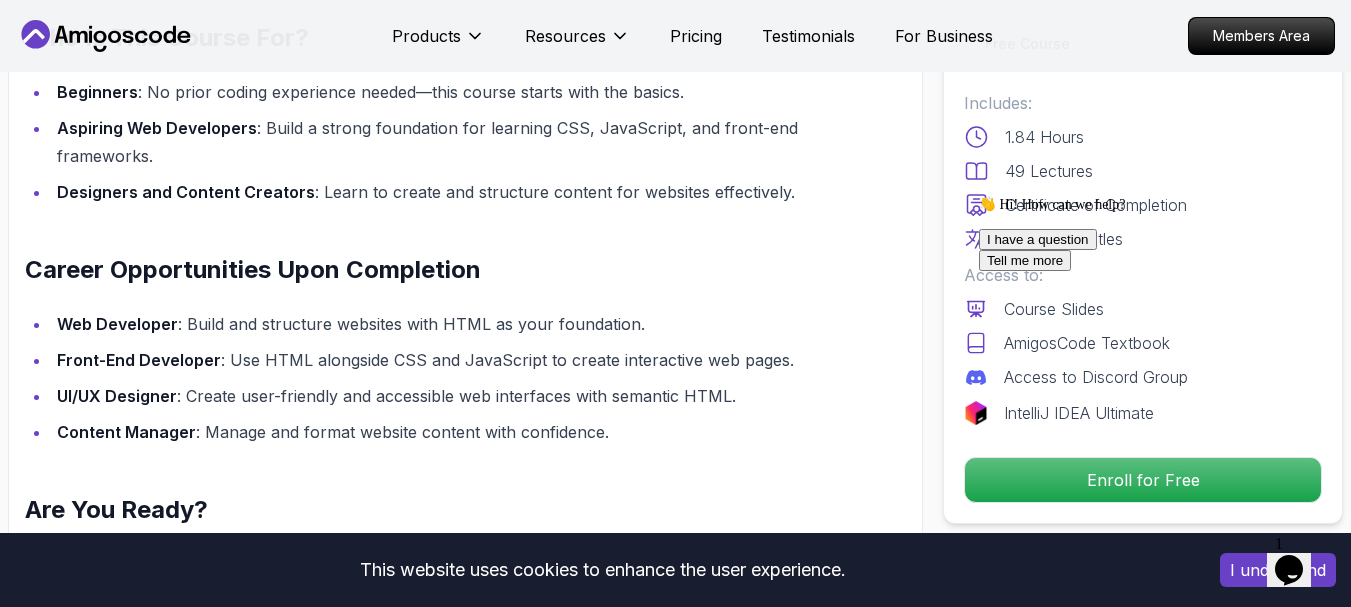 scroll, scrollTop: 2500, scrollLeft: 0, axis: vertical 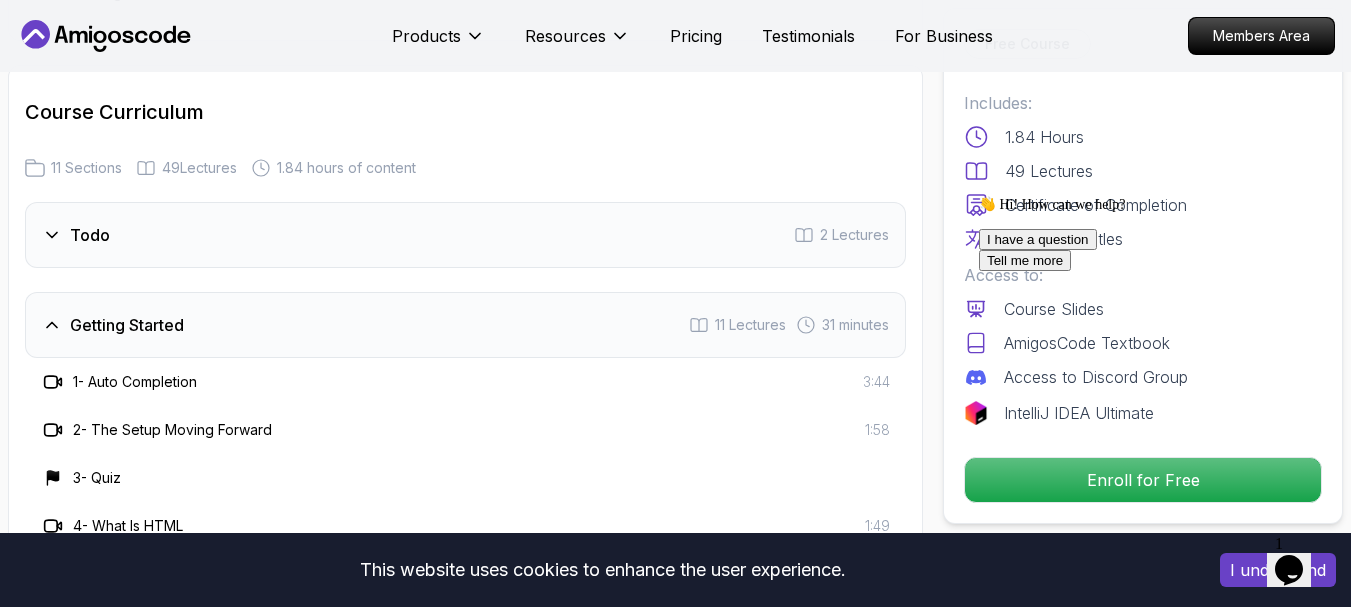 click on "I understand" at bounding box center [1278, 570] 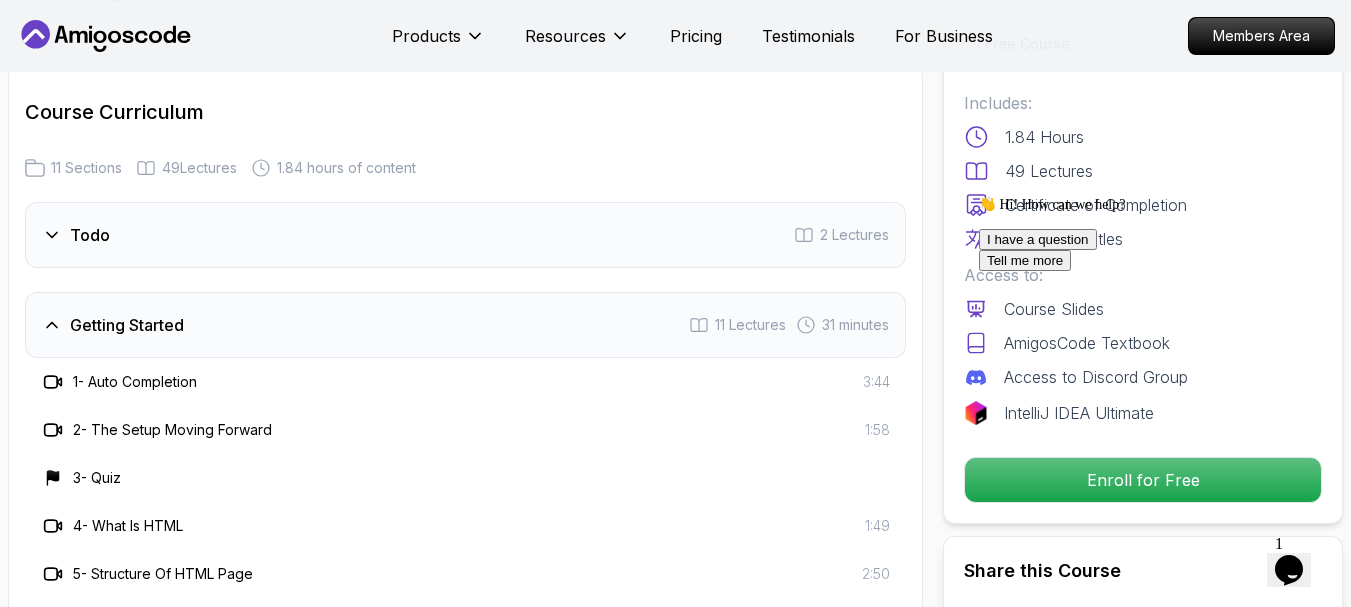 click on "1  -   Auto Completion" at bounding box center (135, 382) 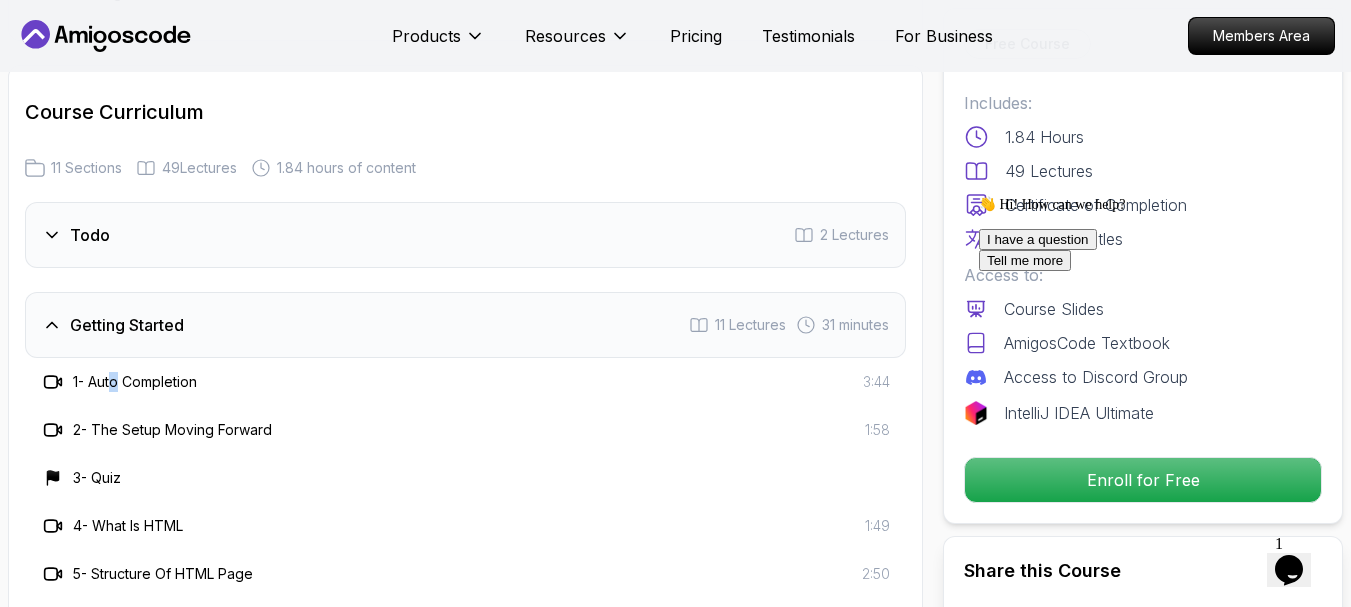 drag, startPoint x: 124, startPoint y: 372, endPoint x: 111, endPoint y: 381, distance: 15.811388 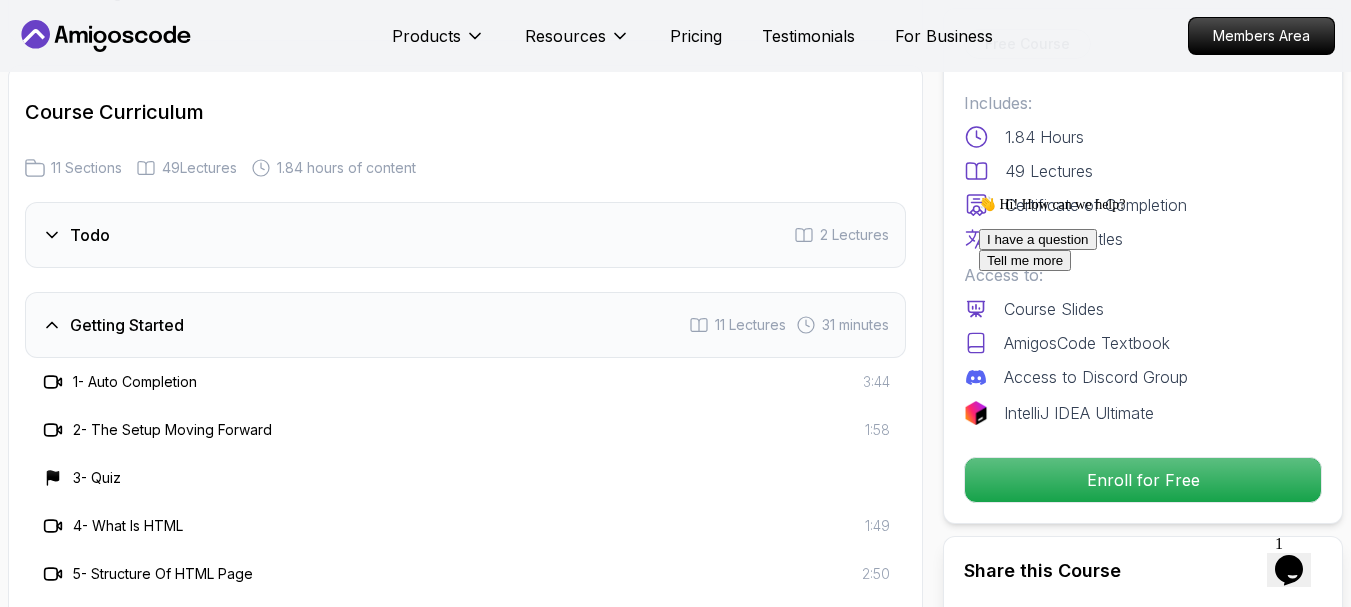 click on "4  -   What Is HTML  1:49" at bounding box center [465, 526] 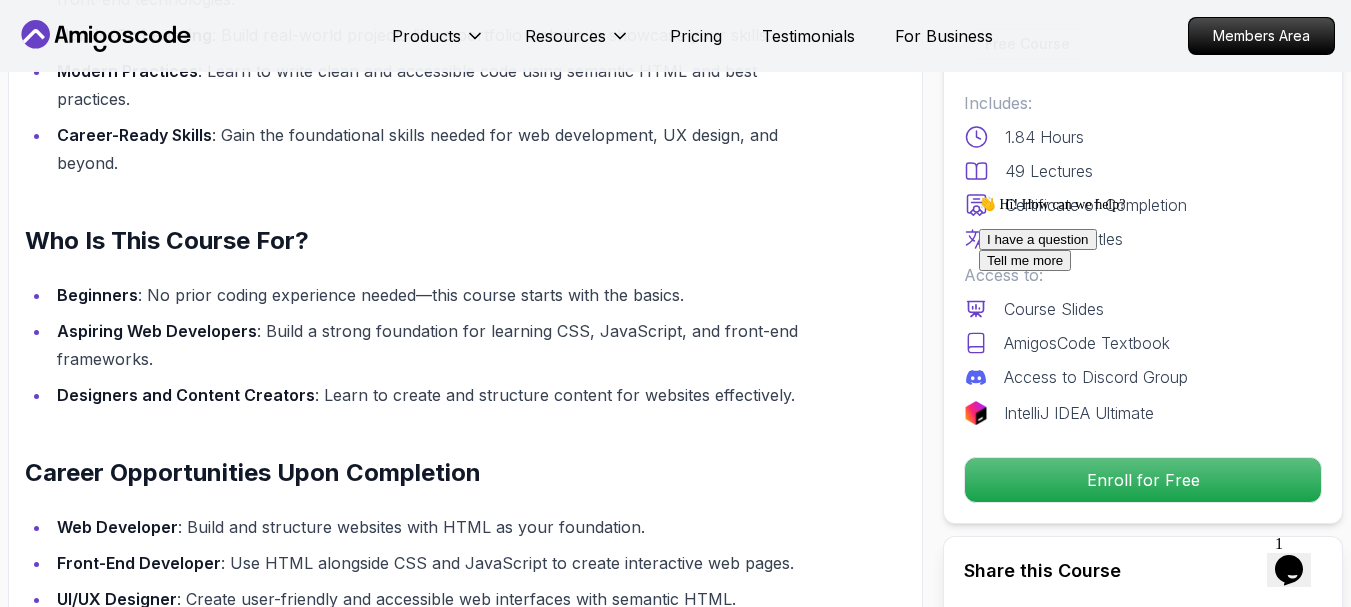 scroll, scrollTop: 1700, scrollLeft: 0, axis: vertical 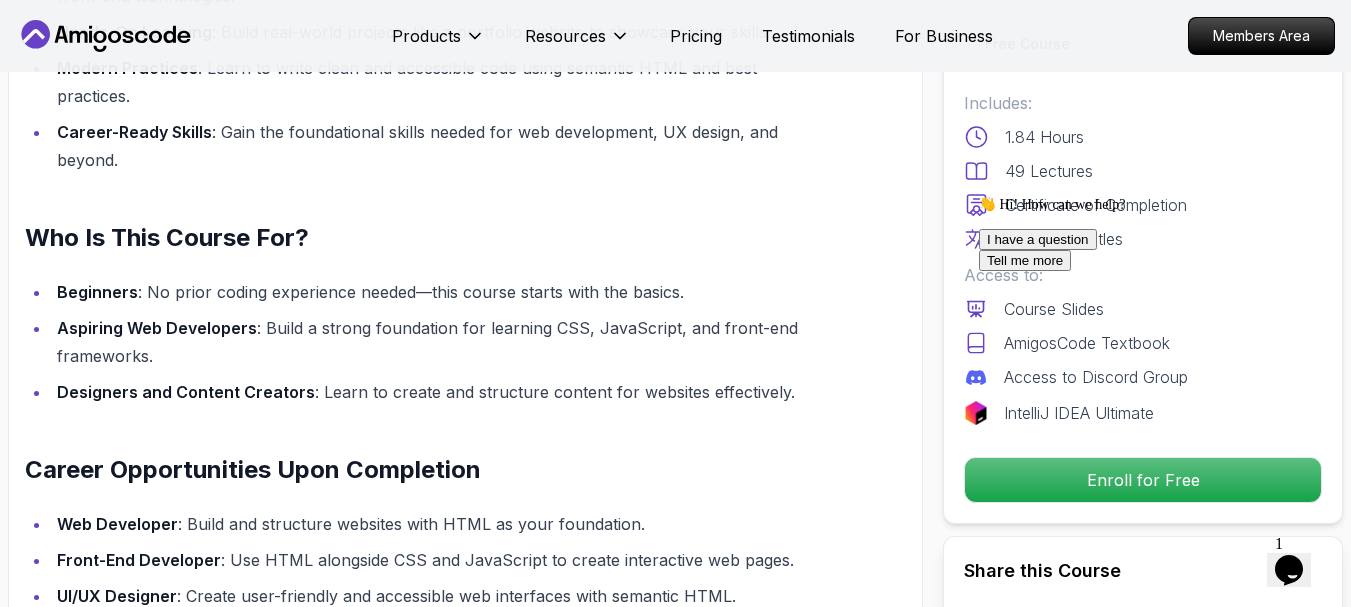 click at bounding box center [1159, 196] 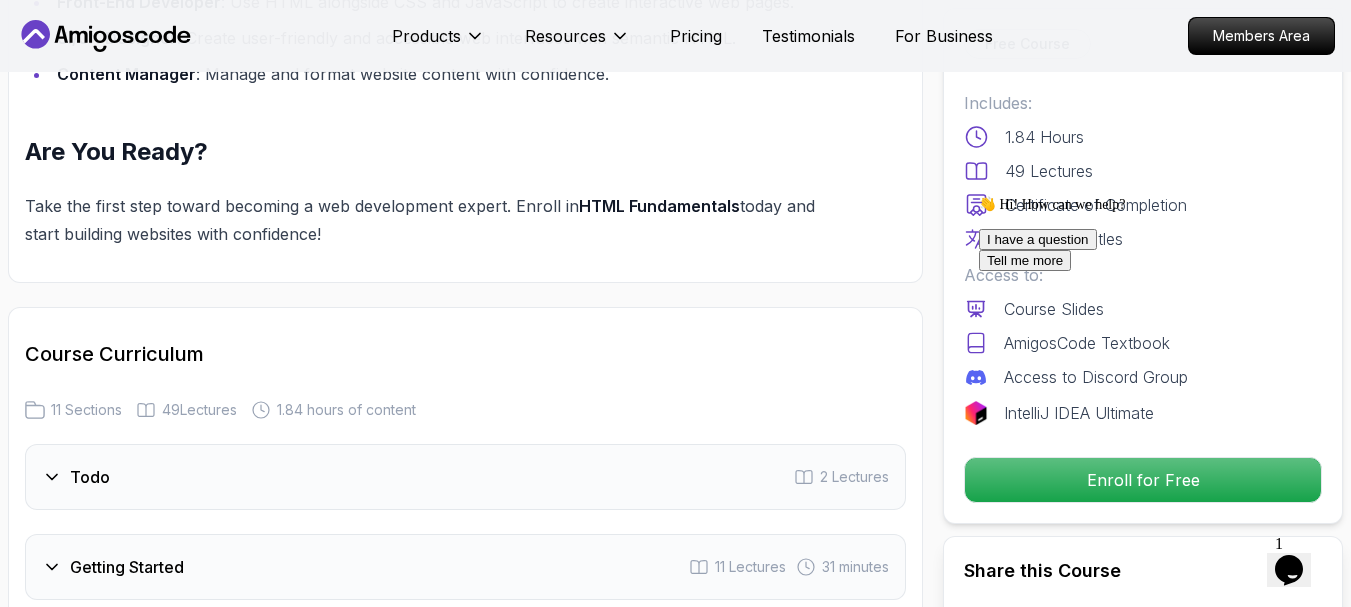 scroll, scrollTop: 2300, scrollLeft: 0, axis: vertical 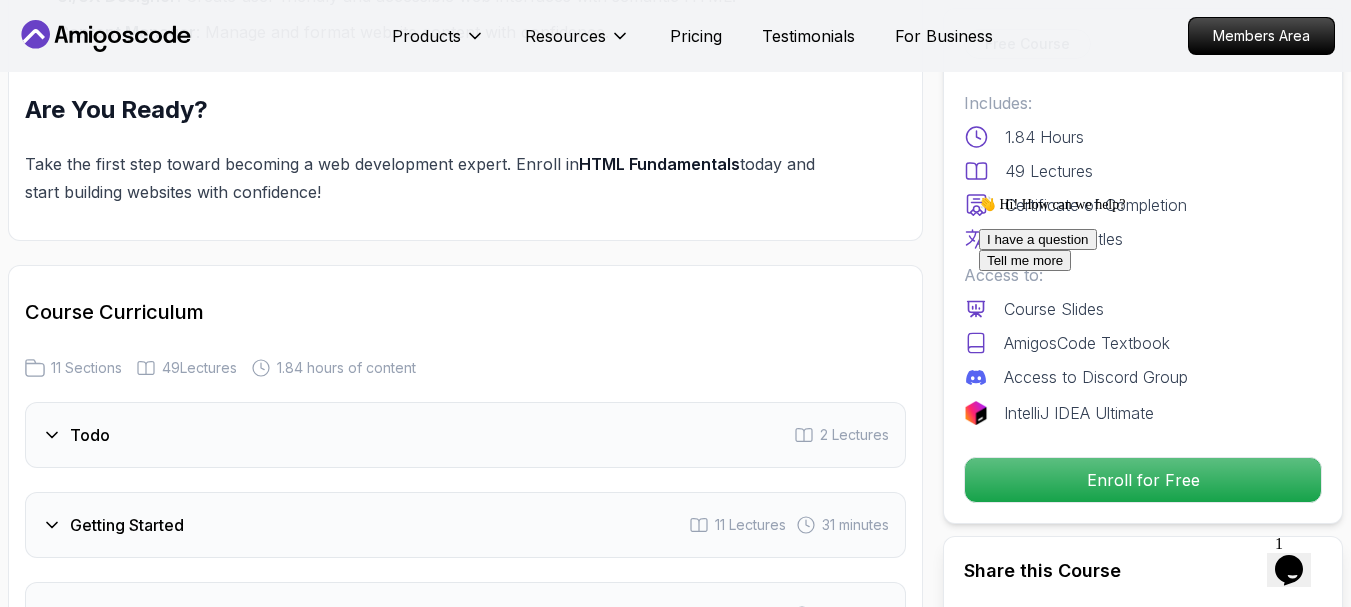 click on "Todo 2   Lectures   Getting Started 11   Lectures     31 minutes   Fundamentals 12   Lectures     37 minutes   Working With Forms 6   Lectures     19 minutes   Working With Media 4   Lectures     14 minutes   Semantic Html 4   Lectures     9 minutes   Exercise 1 2   Lectures   Exercise 2 2   Lectures   Exercise 3 2   Lectures   Exercise 4 2   Lectures   Outro 2   Lectures" at bounding box center (465, 885) 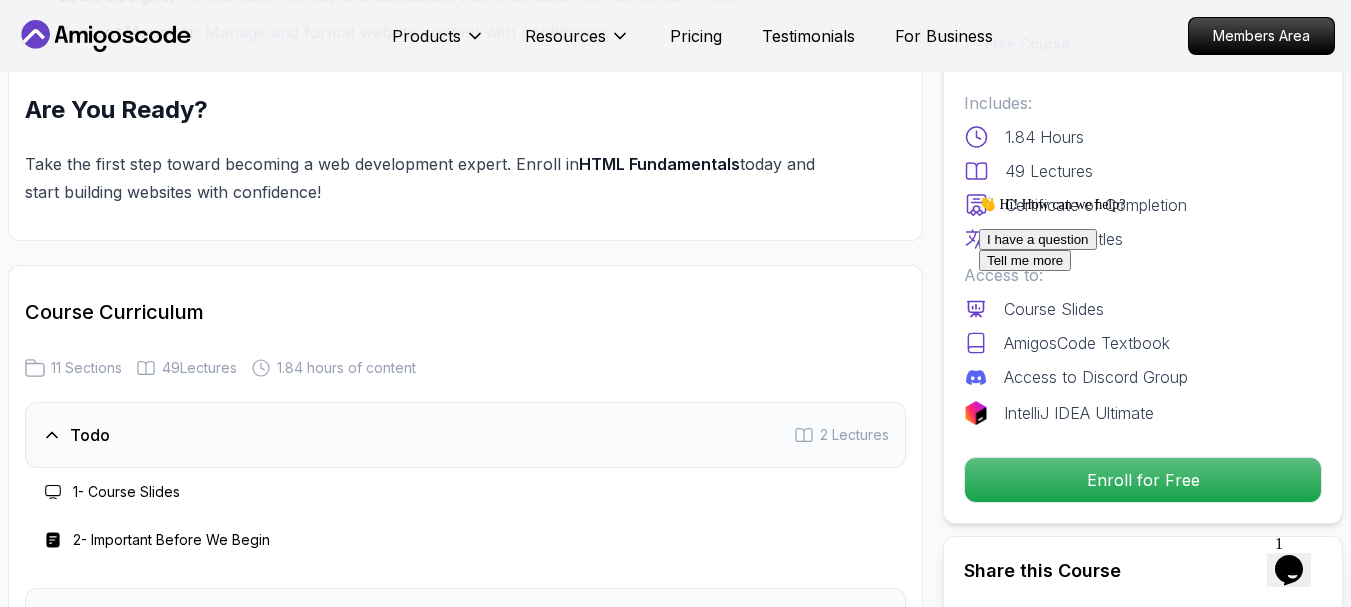 scroll, scrollTop: 2700, scrollLeft: 0, axis: vertical 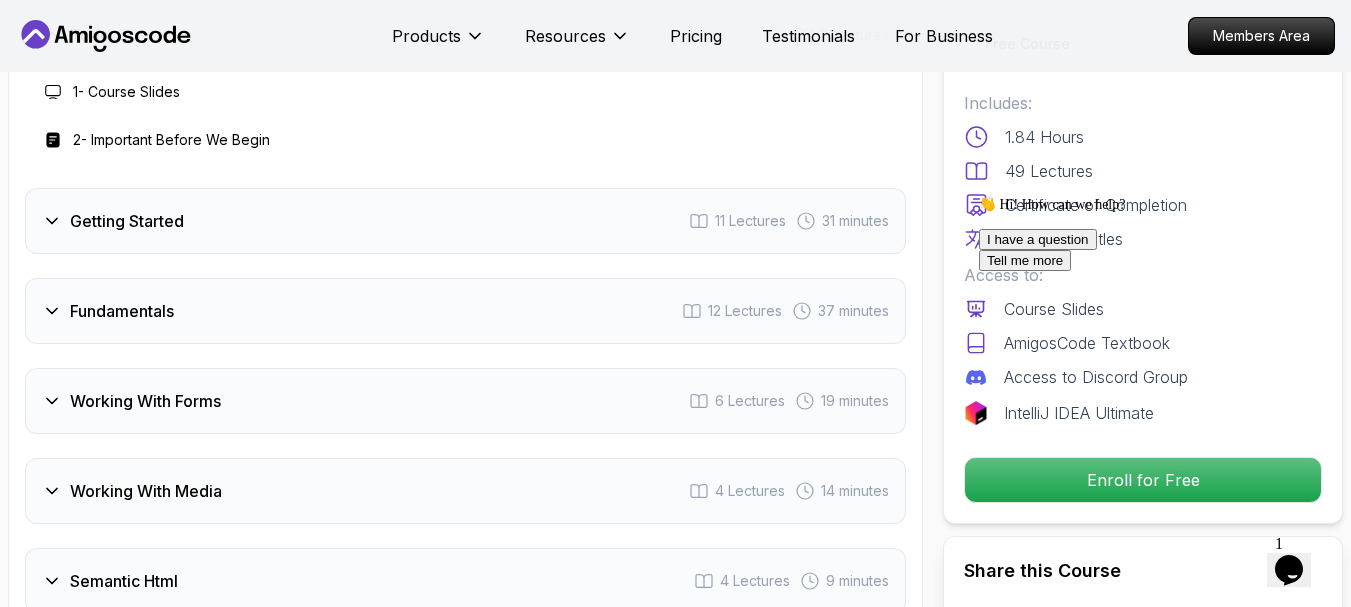 click on "1  -   Course Slides" at bounding box center (126, 92) 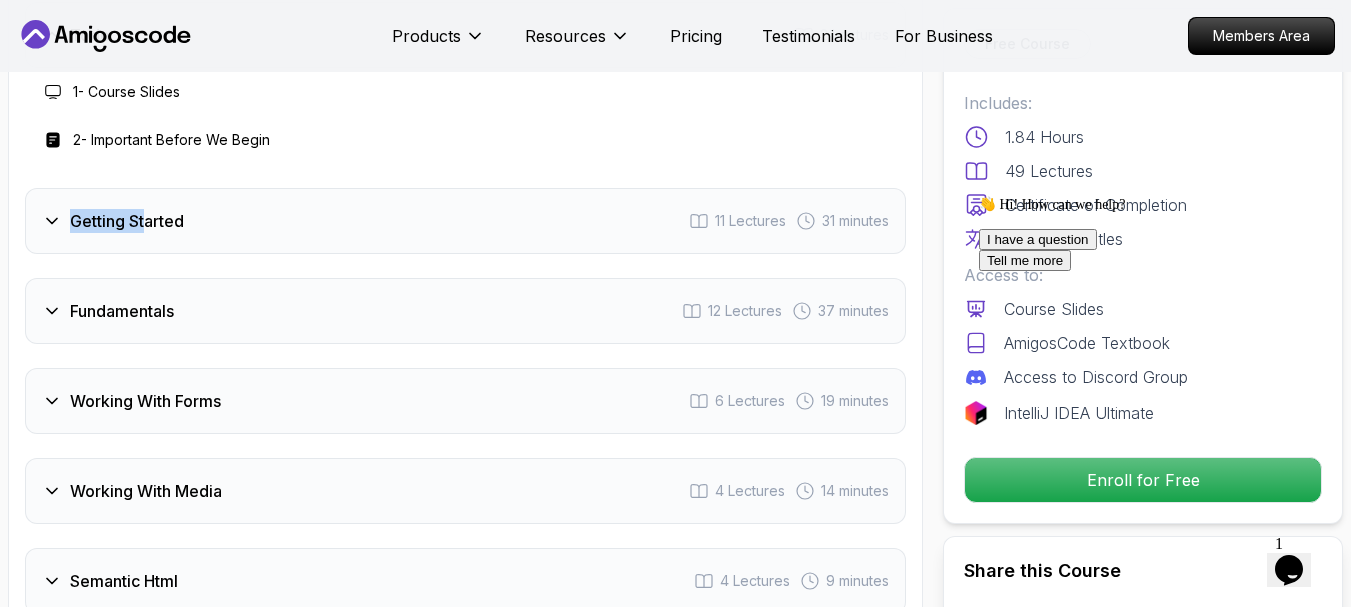 click on "Getting Started" at bounding box center [127, 221] 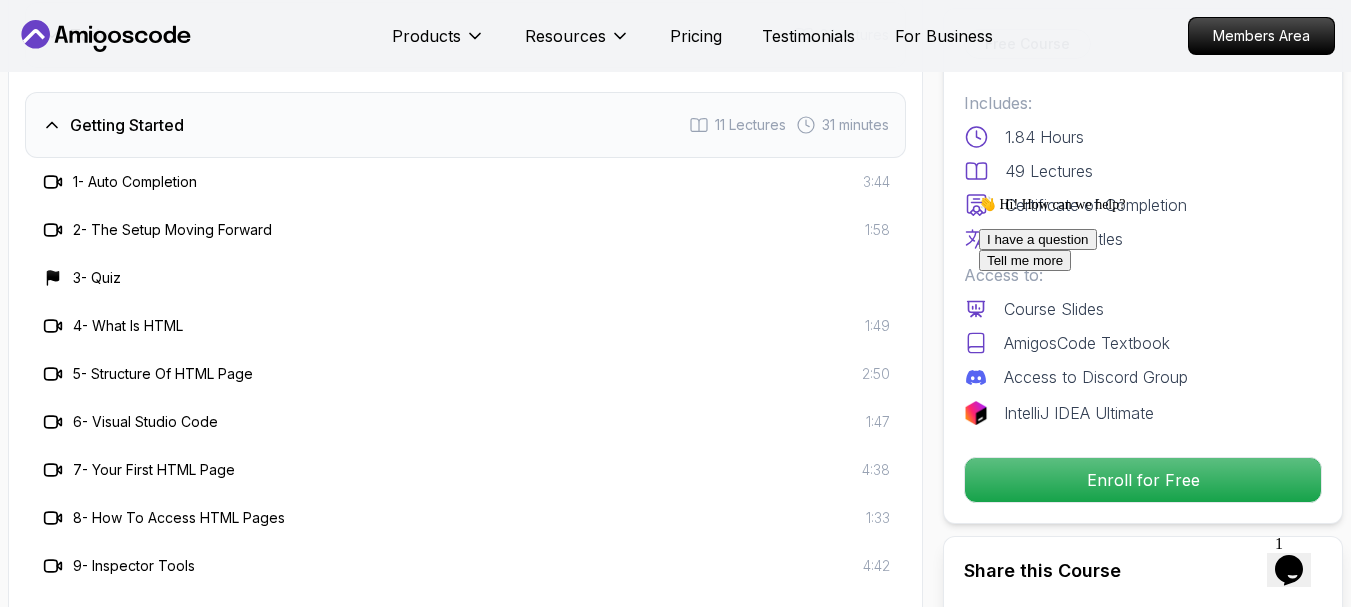 click on "2  -   The Setup Moving Forward" at bounding box center (172, 230) 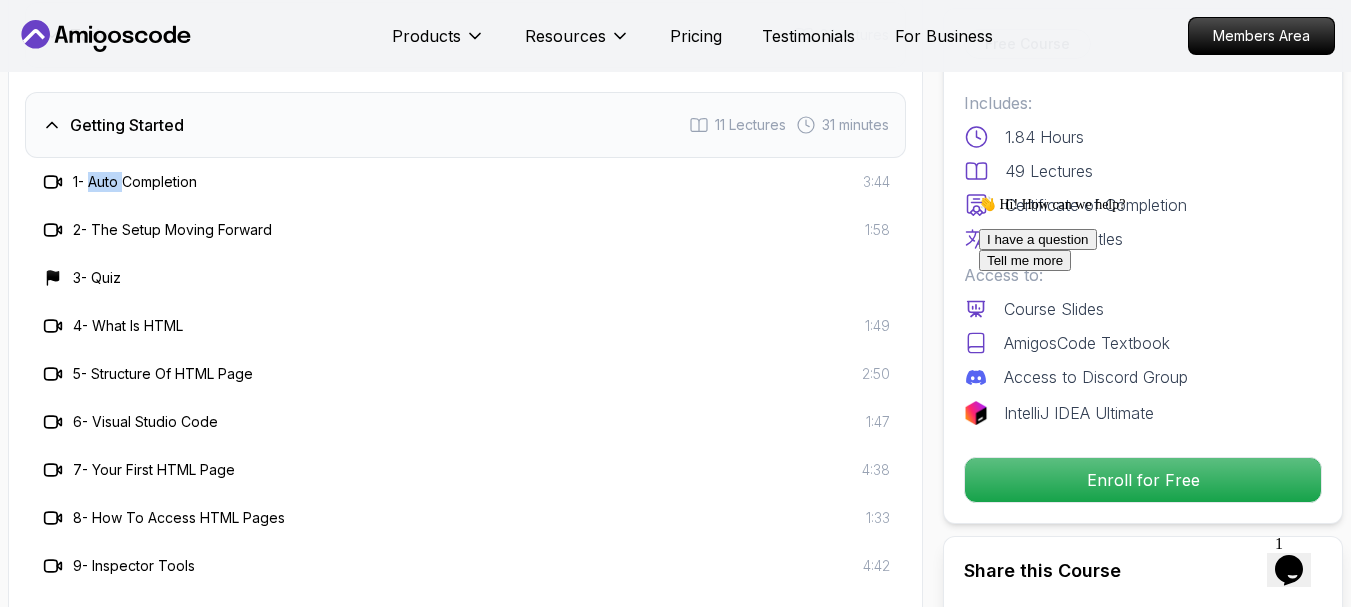 click on "1  -   Auto Completion" at bounding box center (135, 182) 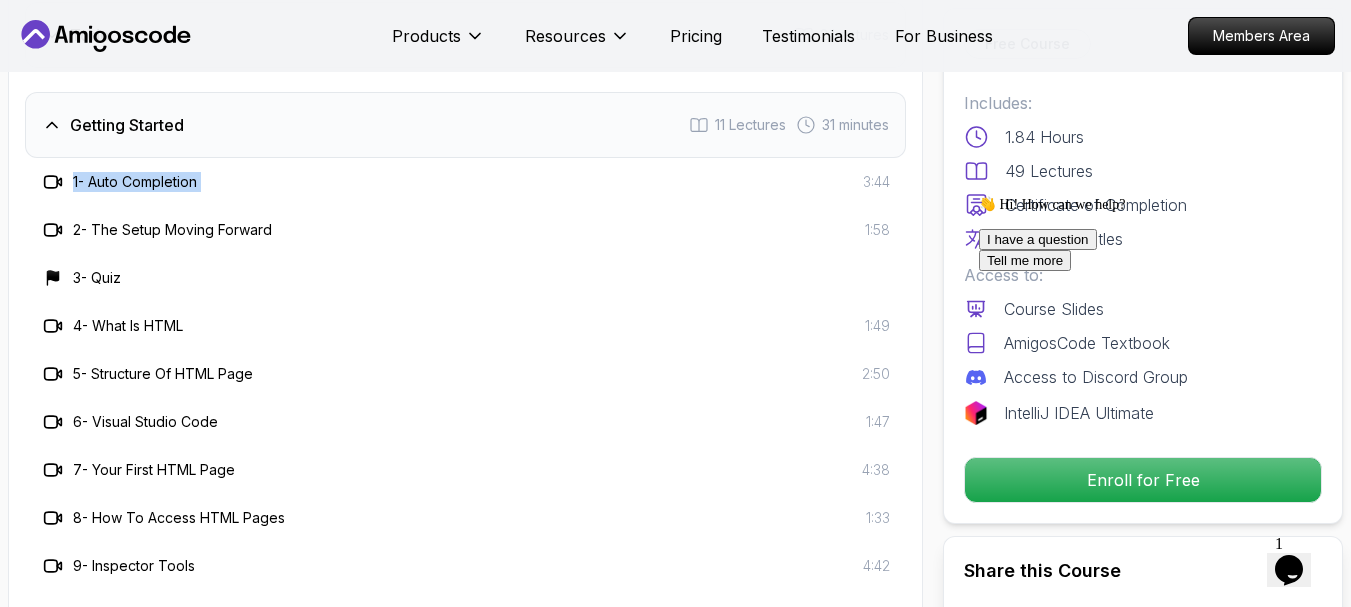 click on "1  -   Auto Completion" at bounding box center (135, 182) 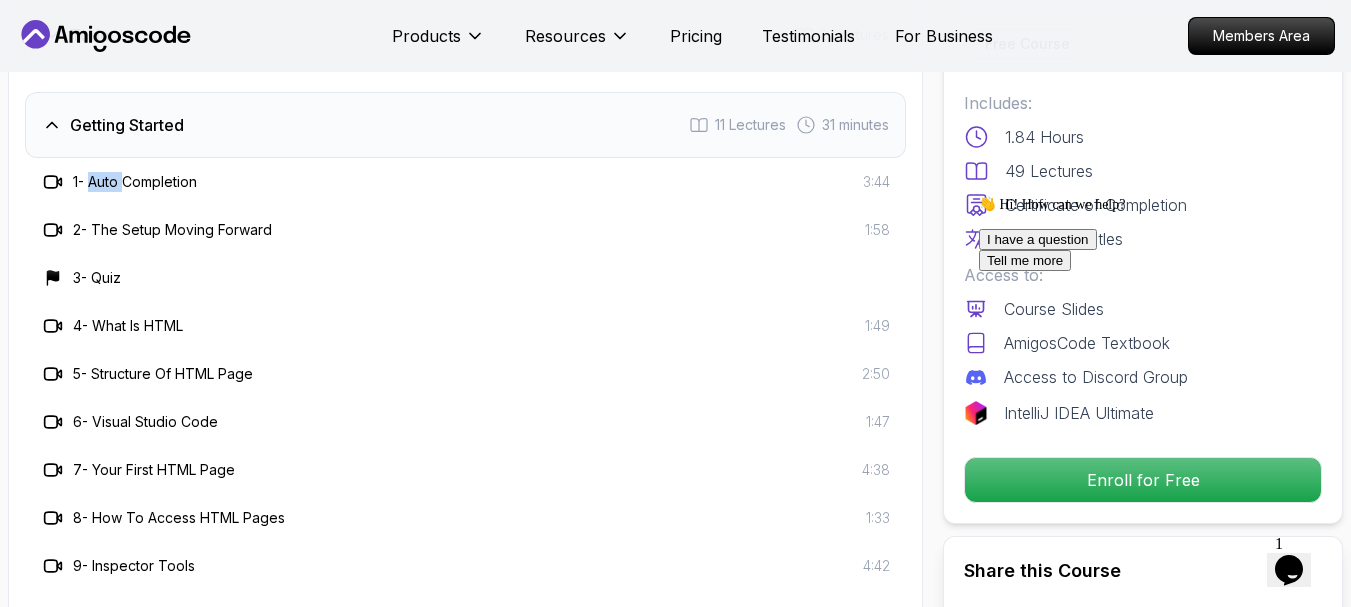 click on "1  -   Auto Completion" at bounding box center [135, 182] 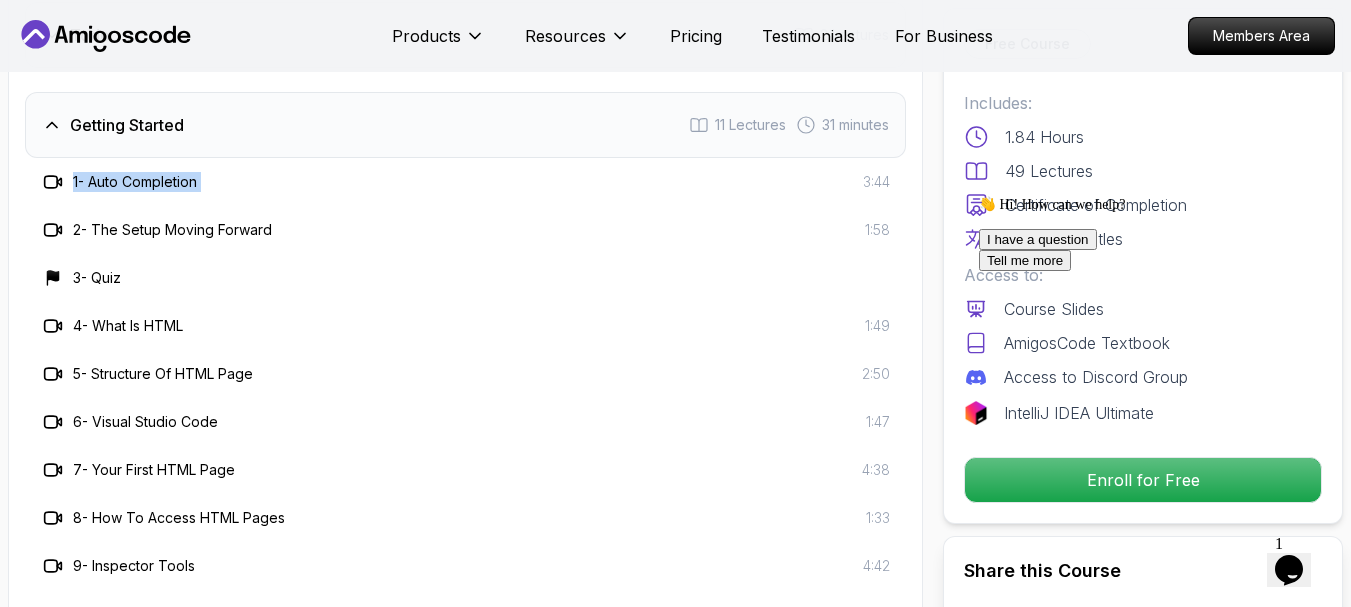 click on "1  -   Auto Completion" at bounding box center (135, 182) 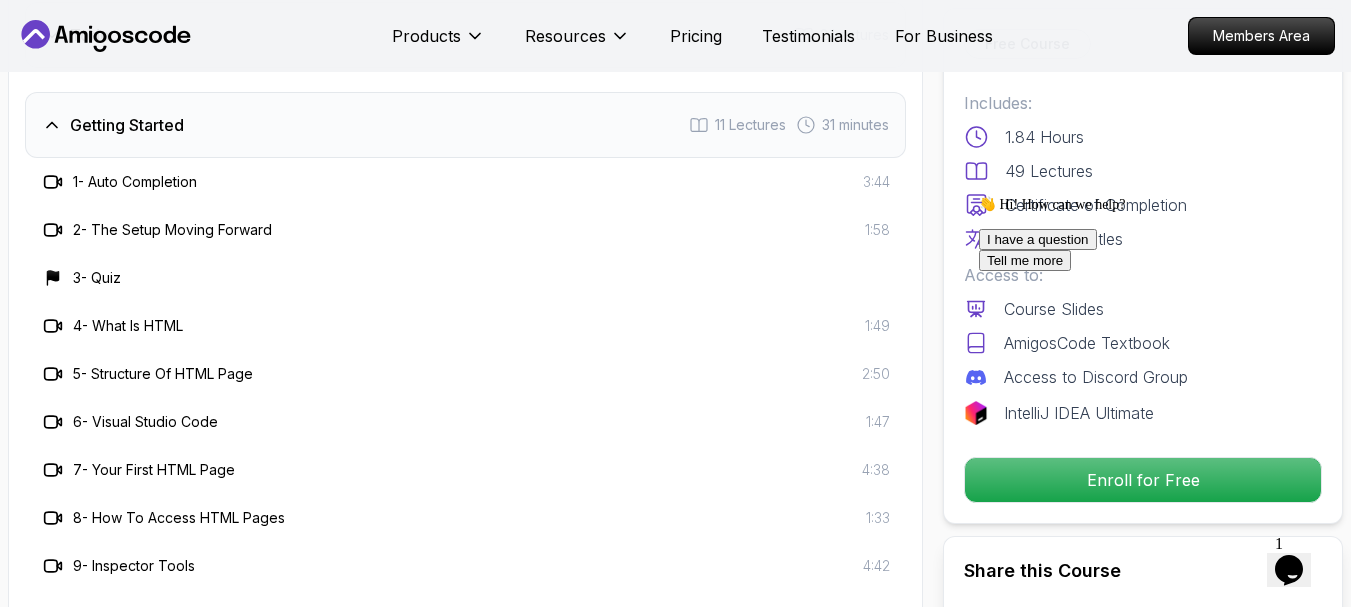 click on "2  -   The Setup Moving Forward" at bounding box center (172, 230) 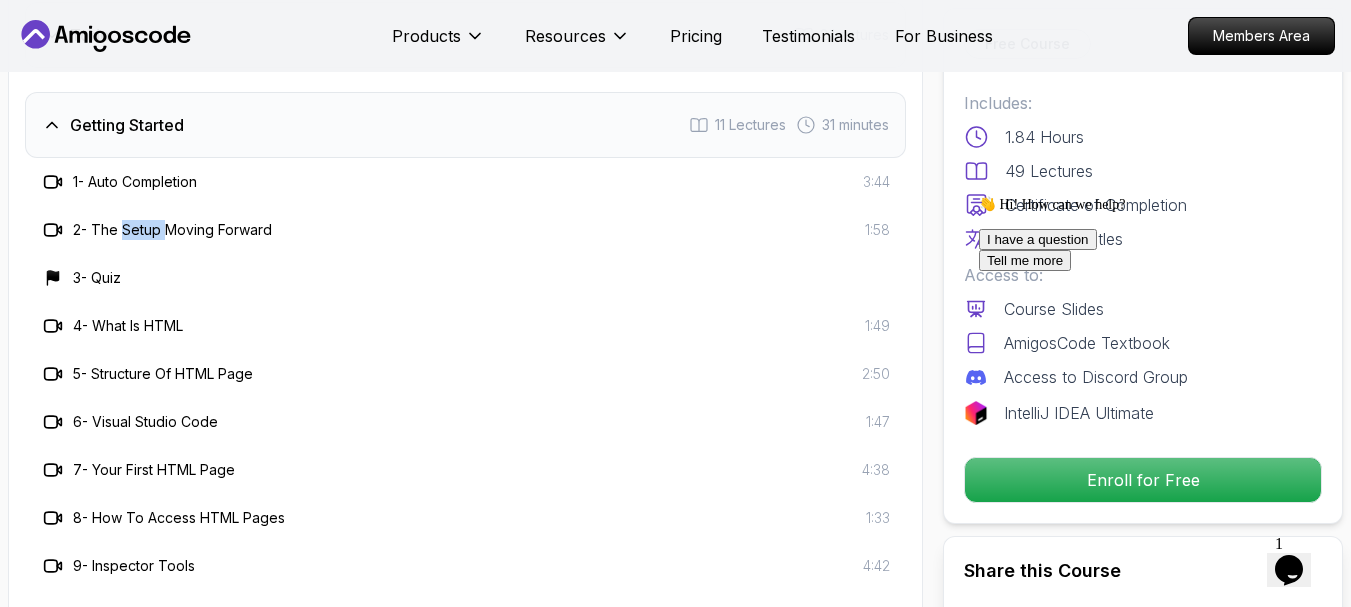 click on "2  -   The Setup Moving Forward" at bounding box center [172, 230] 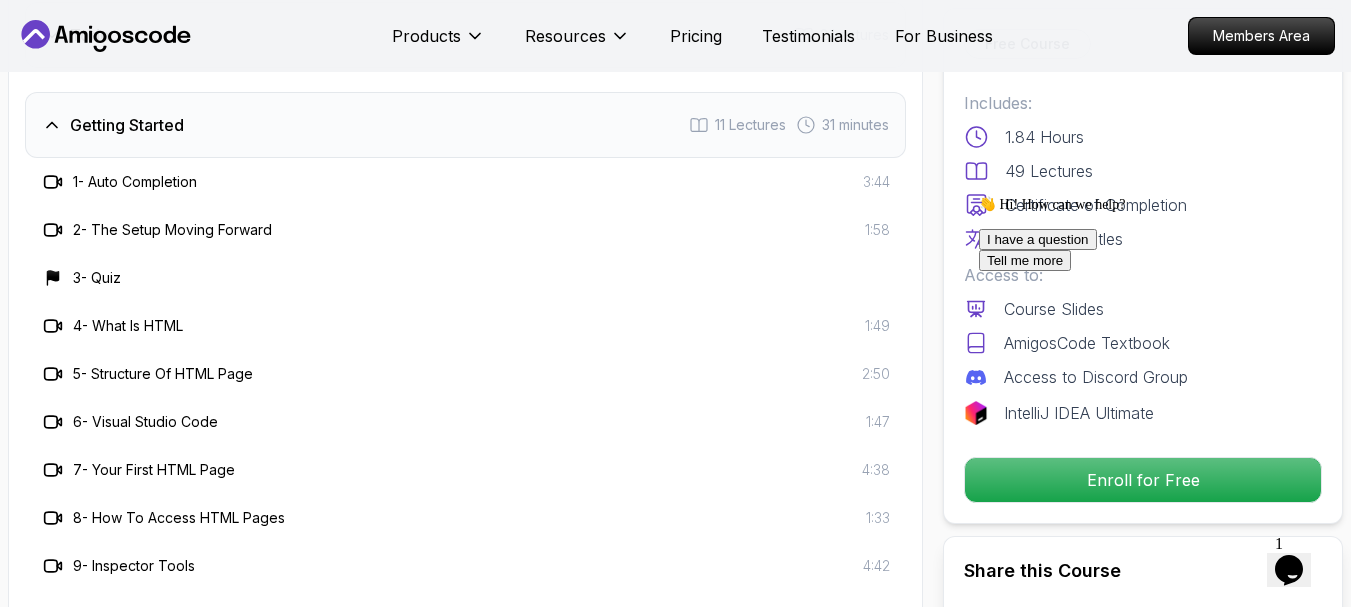 click on "4  -   What Is HTML  1:49" at bounding box center [465, 326] 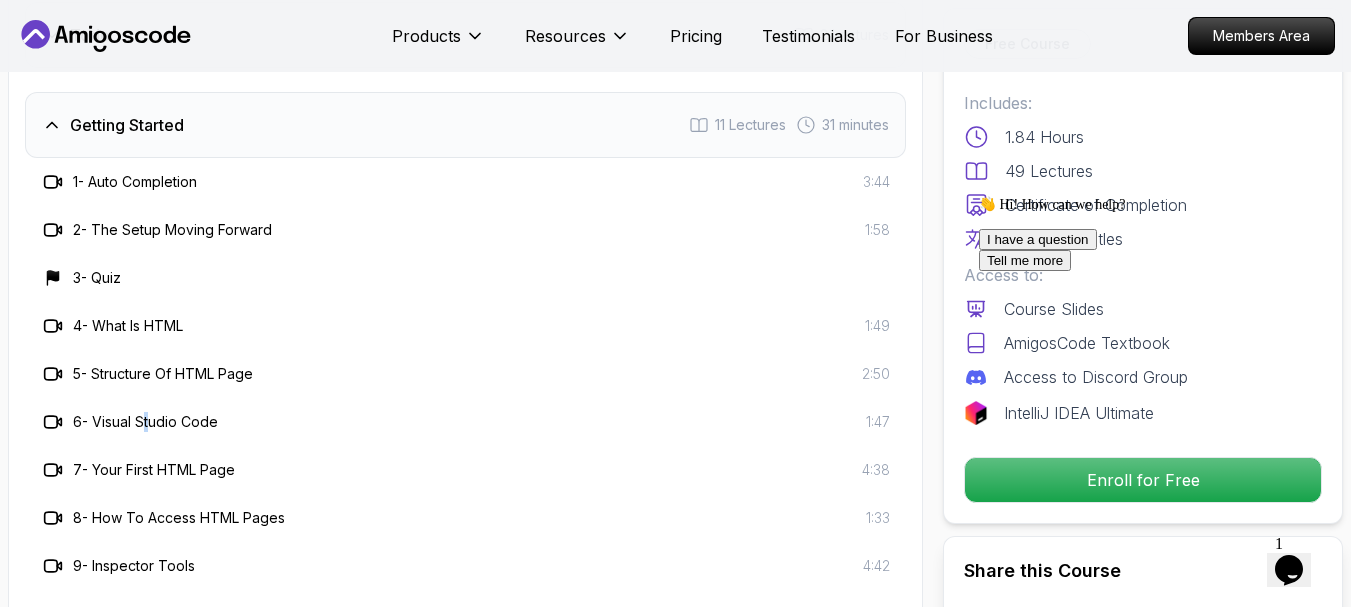 click on "7  -   Your First HTML Page  4:38" at bounding box center [465, 470] 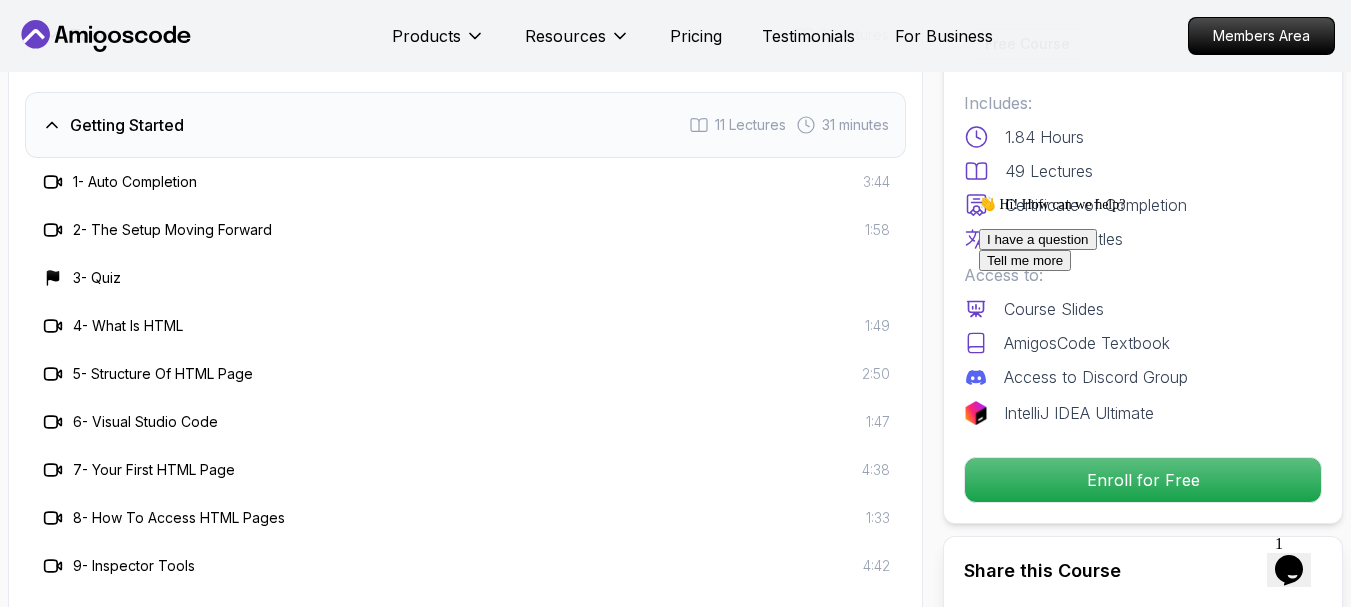 drag, startPoint x: 778, startPoint y: 366, endPoint x: 812, endPoint y: 272, distance: 99.95999 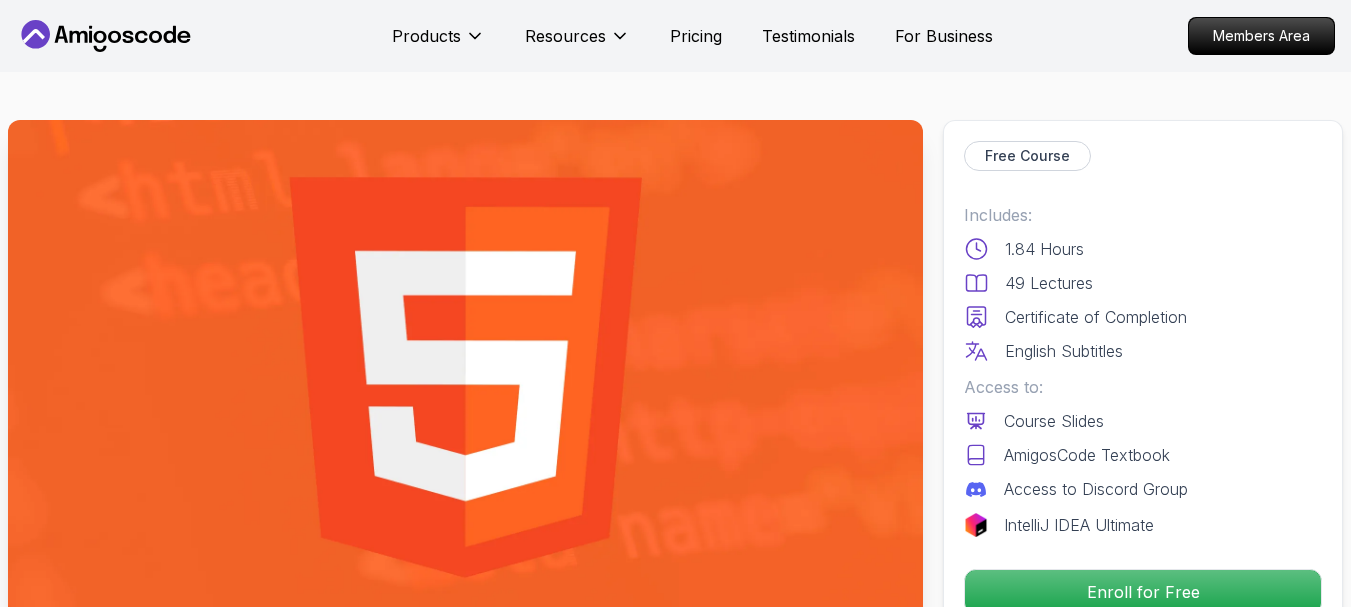 scroll, scrollTop: 700, scrollLeft: 0, axis: vertical 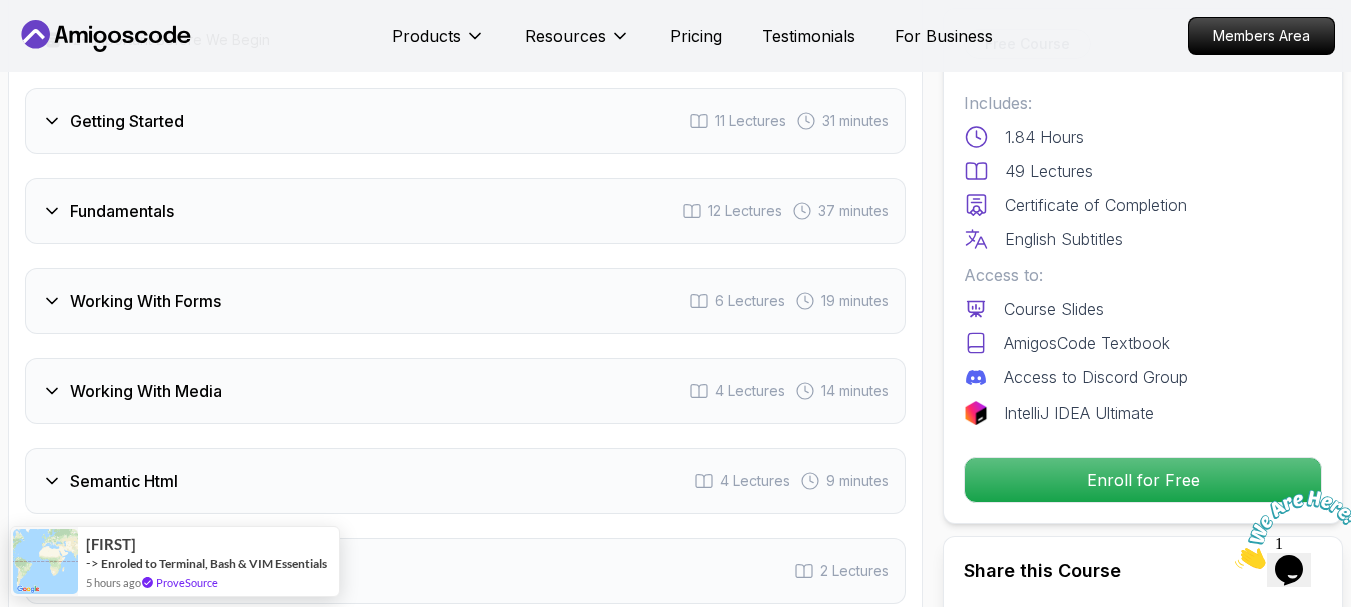 click on "Fundamentals 12   Lectures     37 minutes" at bounding box center [465, 211] 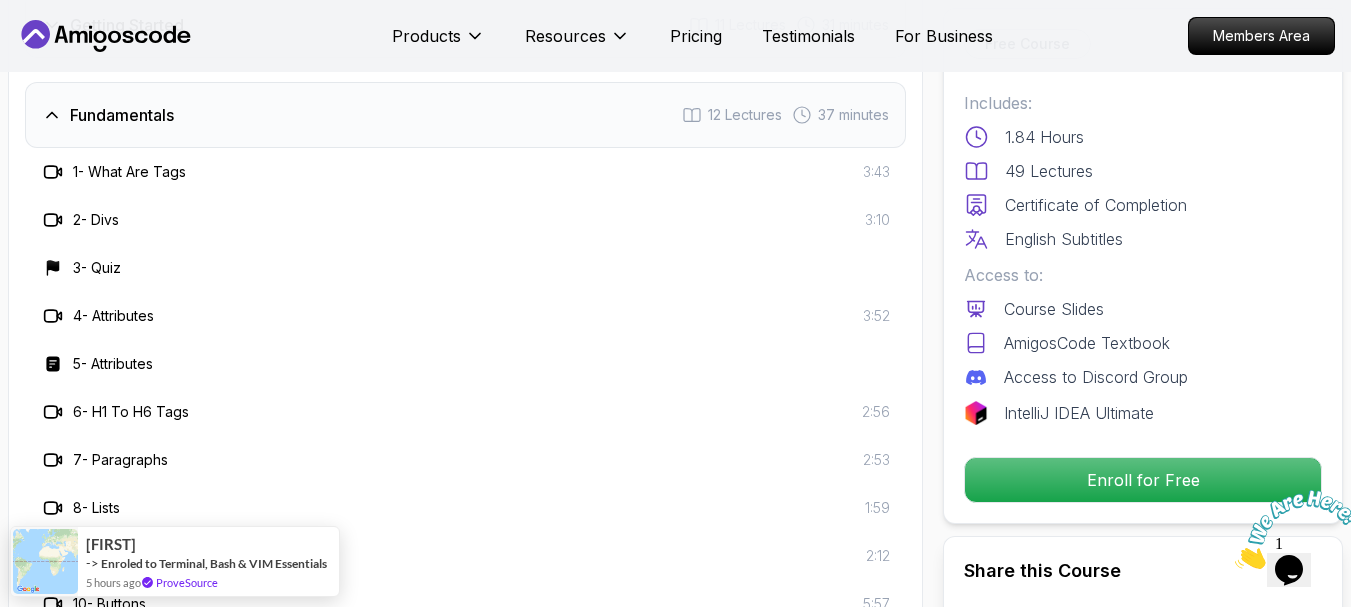 click on "2  -   Divs  3:10" at bounding box center [465, 220] 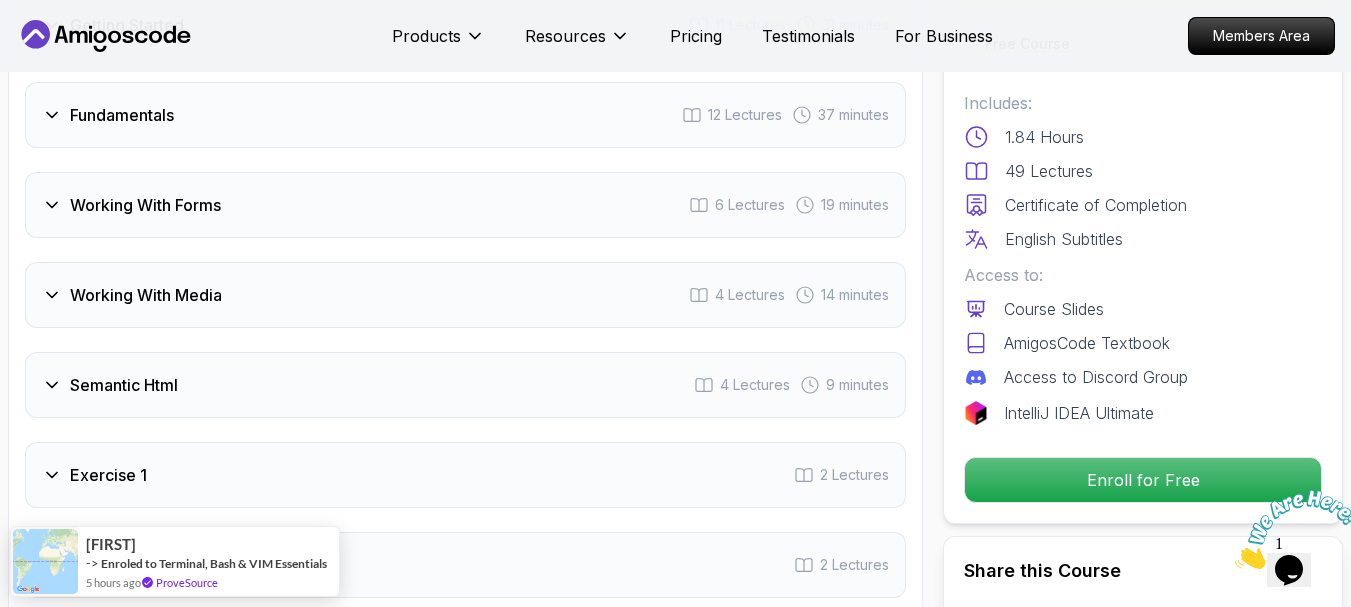 click on "Exercise 1 2   Lectures" at bounding box center (465, 475) 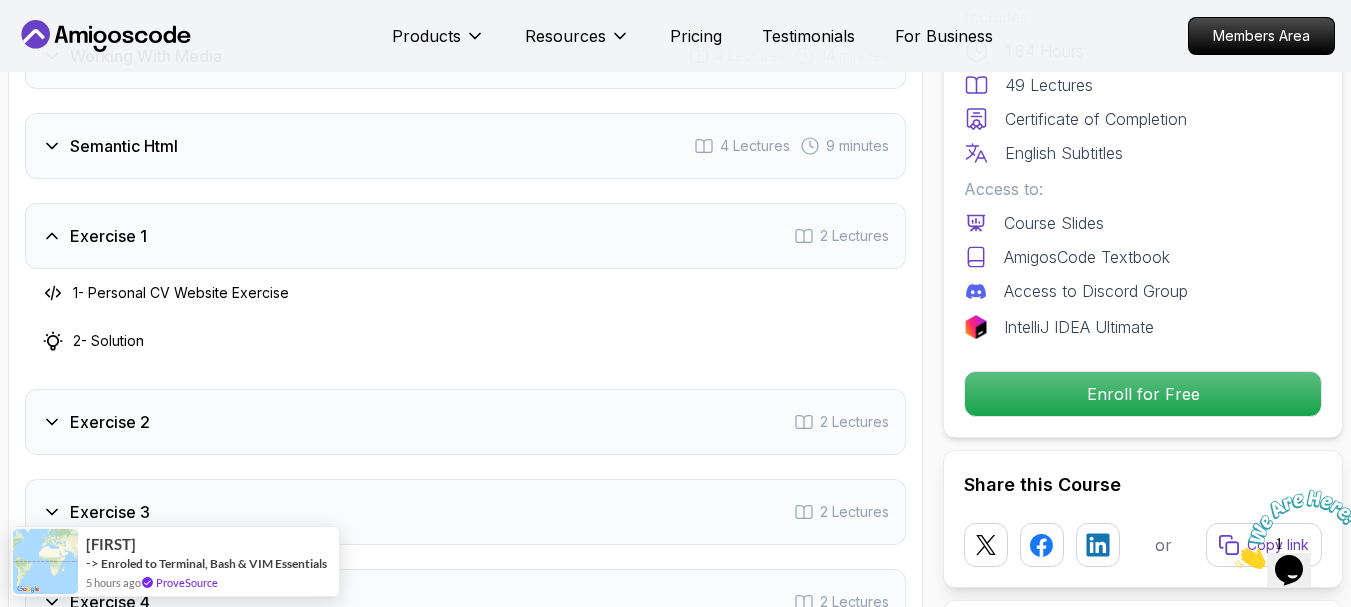 scroll, scrollTop: 3100, scrollLeft: 0, axis: vertical 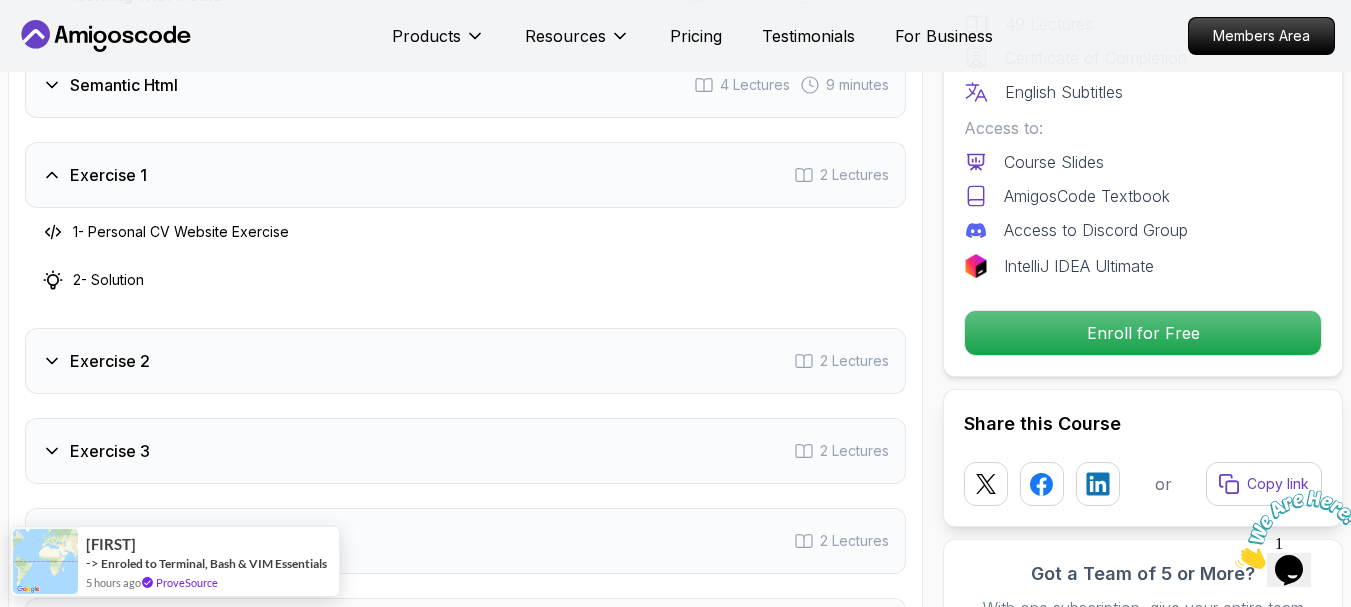 click on "1  -   Personal CV Website Exercise" at bounding box center (181, 232) 